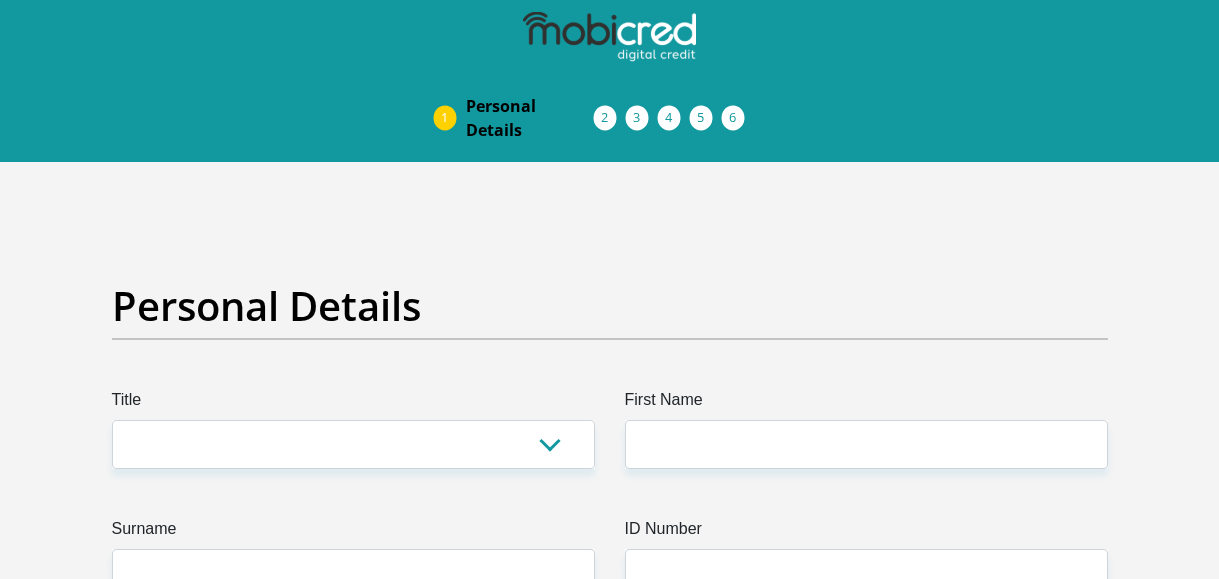 scroll, scrollTop: 0, scrollLeft: 0, axis: both 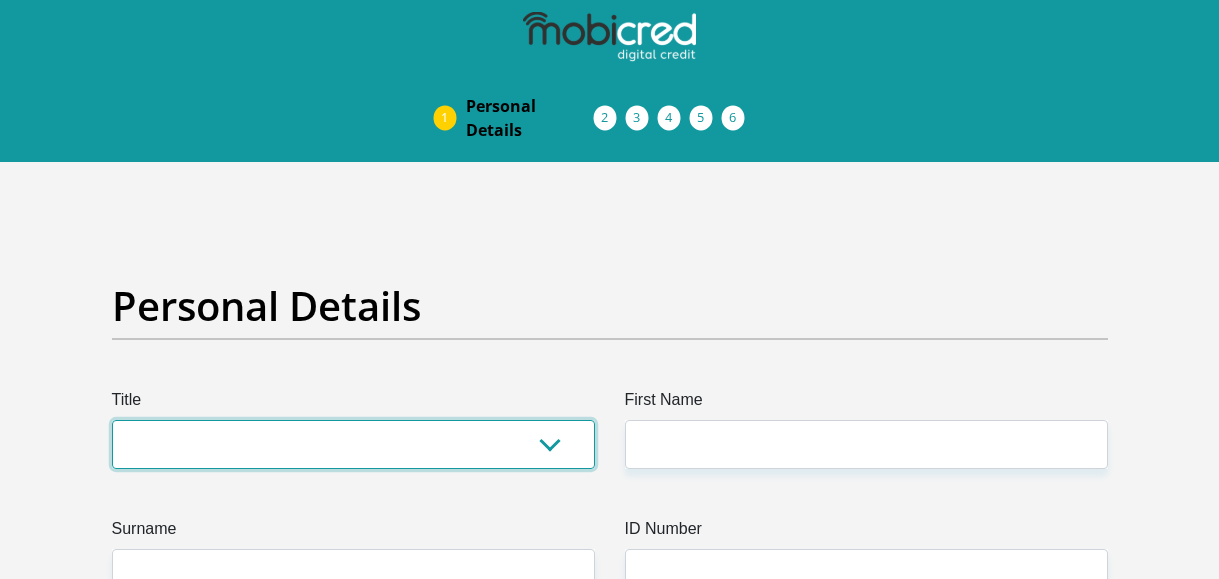 click on "Mr
Ms
Mrs
Dr
Other" at bounding box center [353, 444] 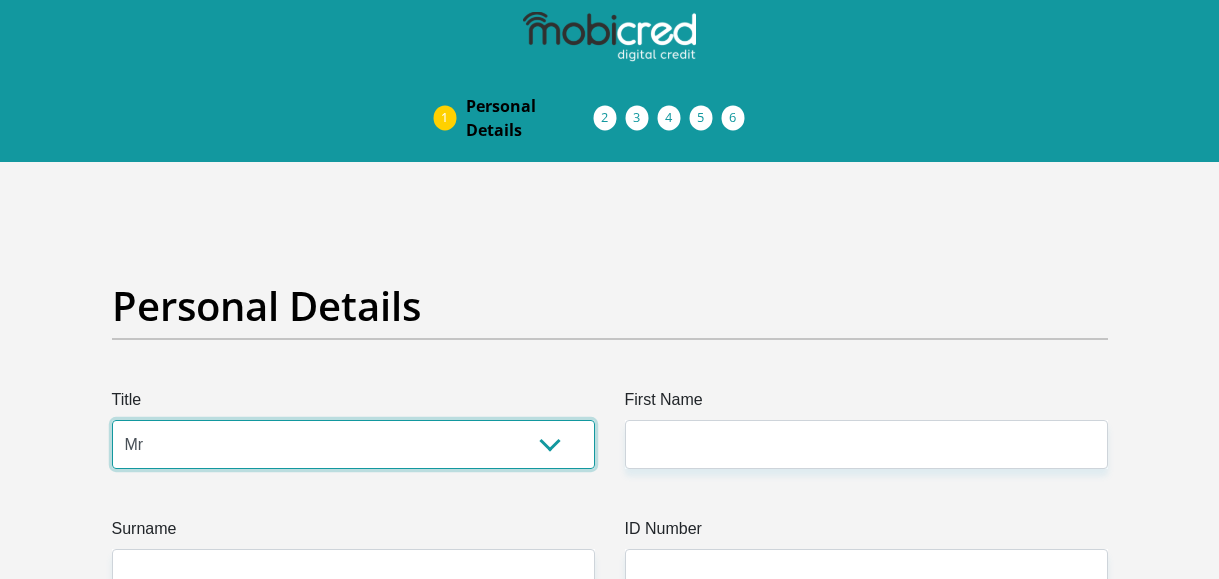 click on "Mr
Ms
Mrs
Dr
Other" at bounding box center [353, 444] 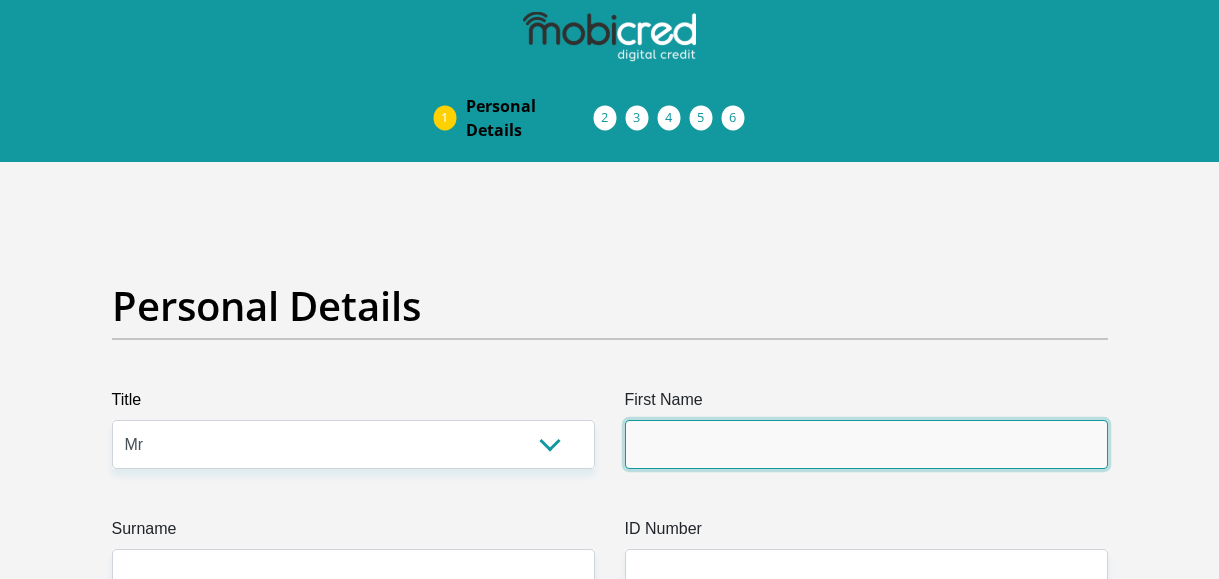 click on "First Name" at bounding box center [866, 444] 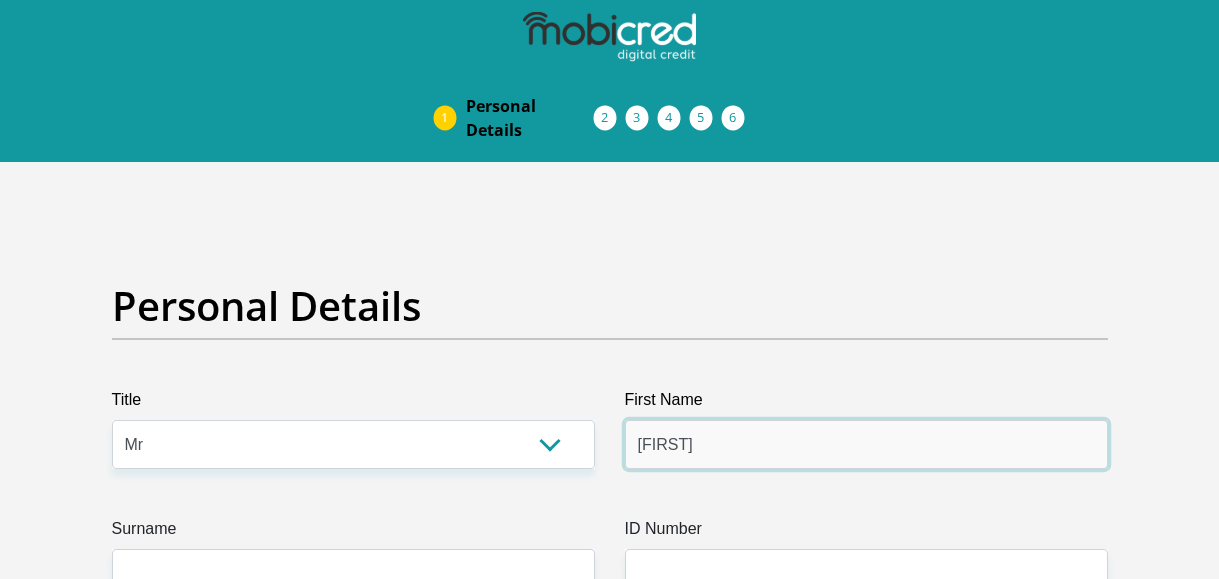 type on "[FIRST]" 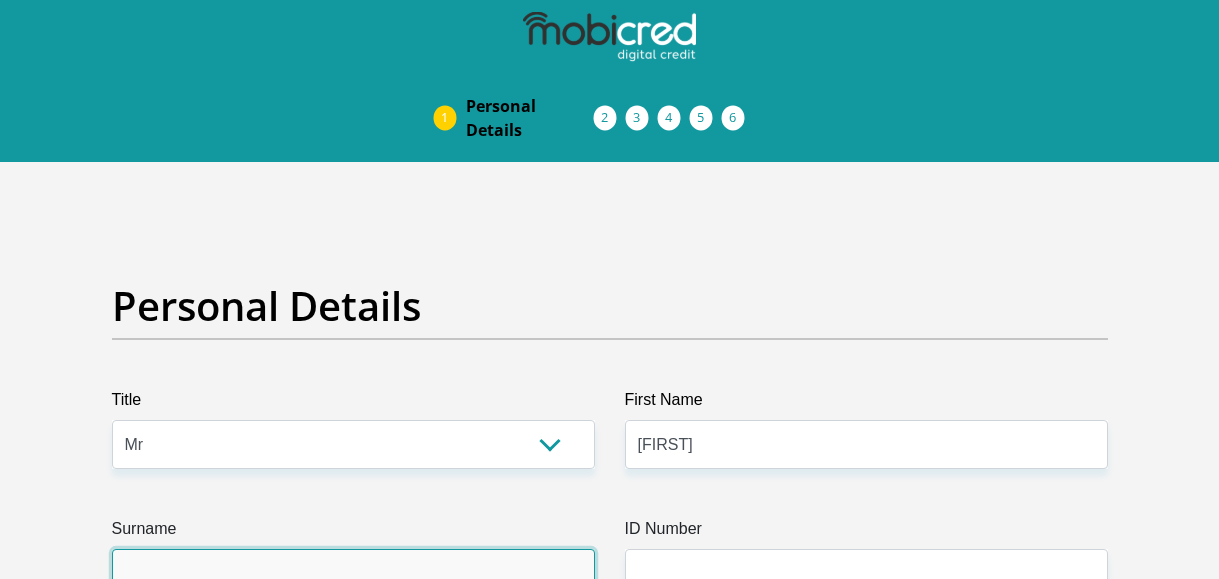 click on "Surname" at bounding box center [353, 573] 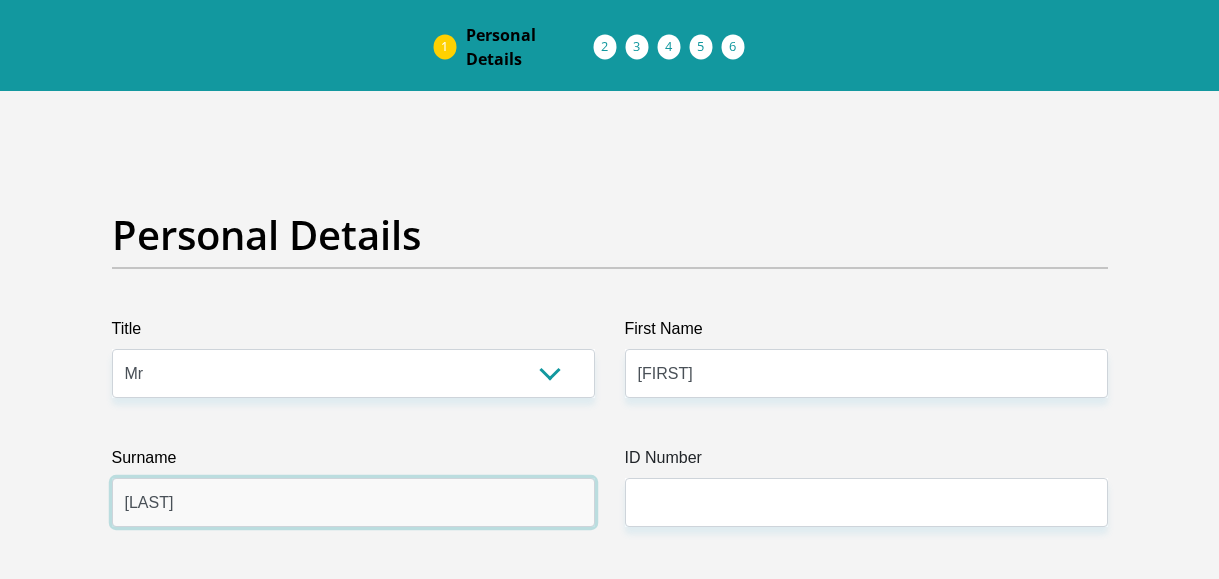 scroll, scrollTop: 205, scrollLeft: 0, axis: vertical 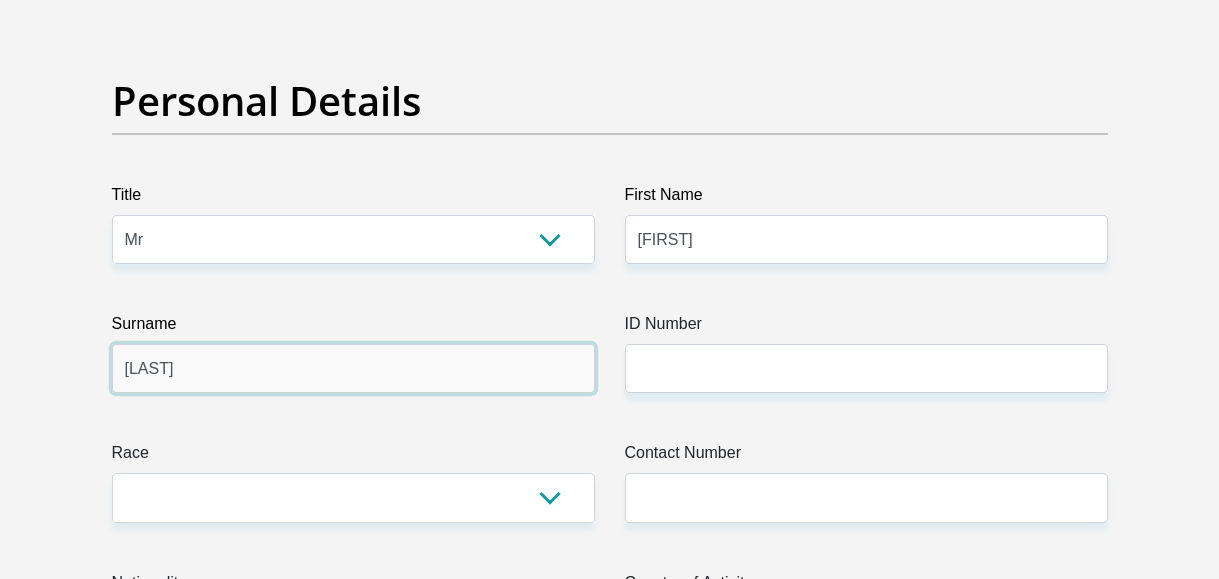 type on "[LAST]" 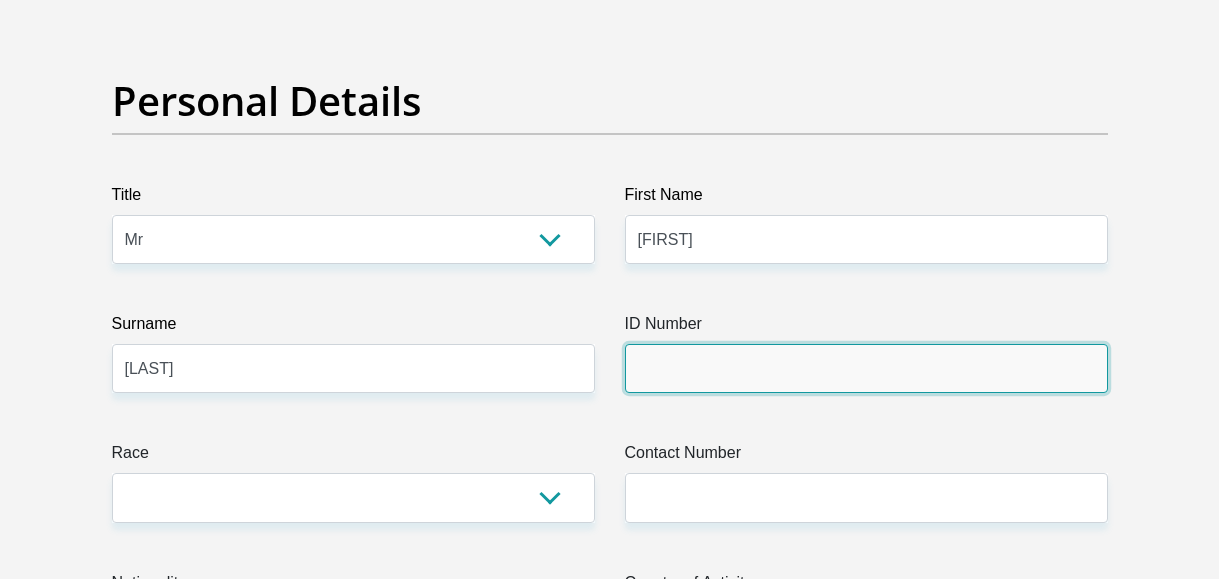 click on "ID Number" at bounding box center [866, 368] 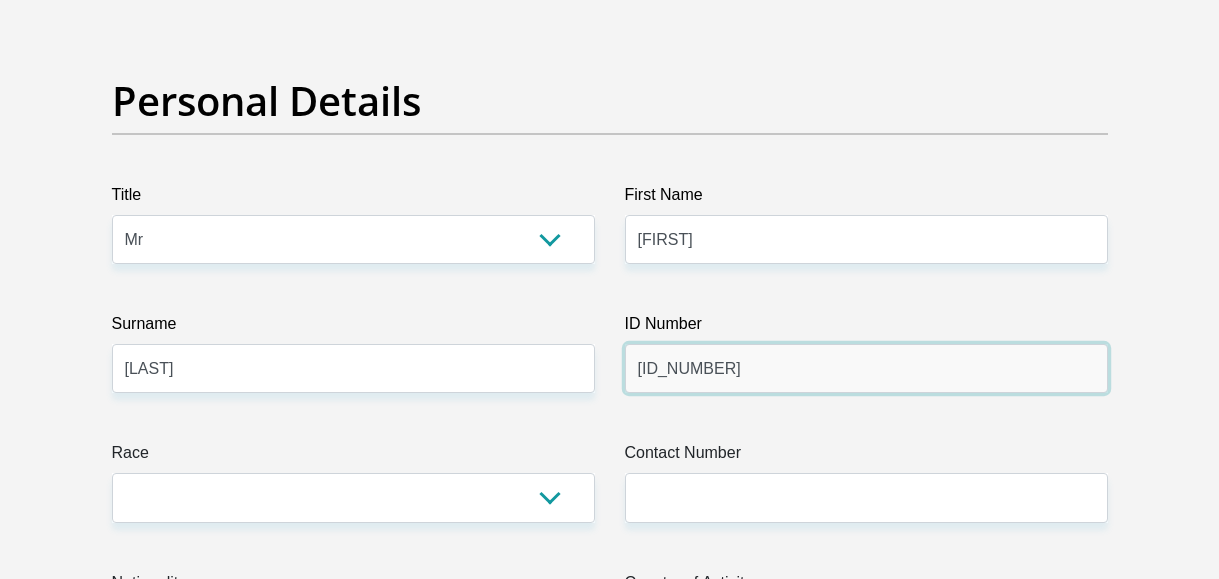 type on "[ID_NUMBER]" 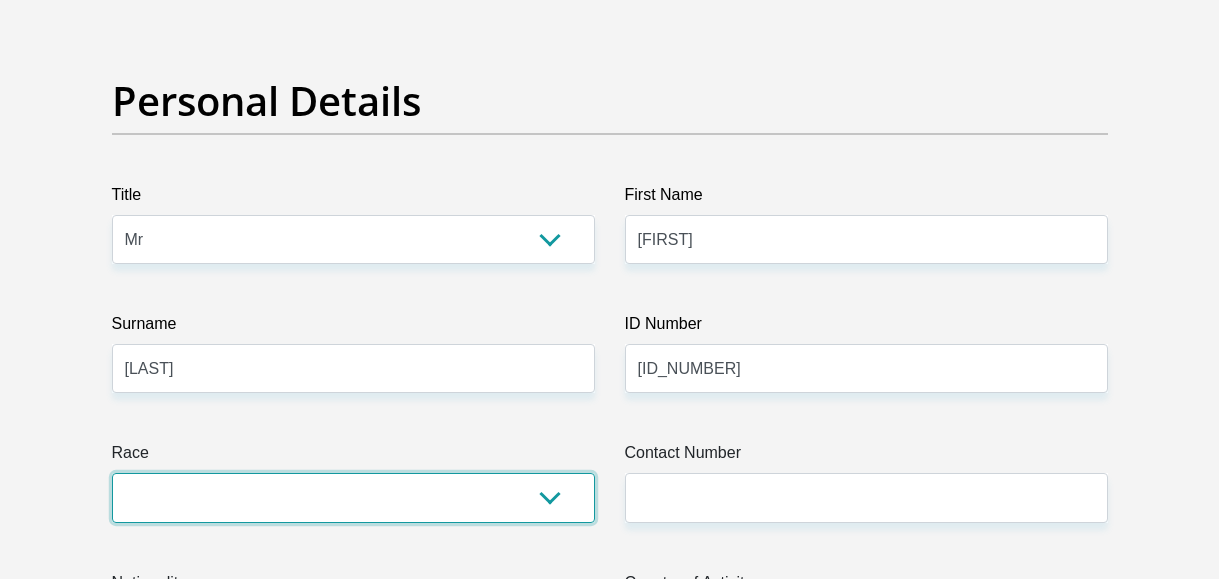 click on "Black
Coloured
Indian
White
Other" at bounding box center (353, 497) 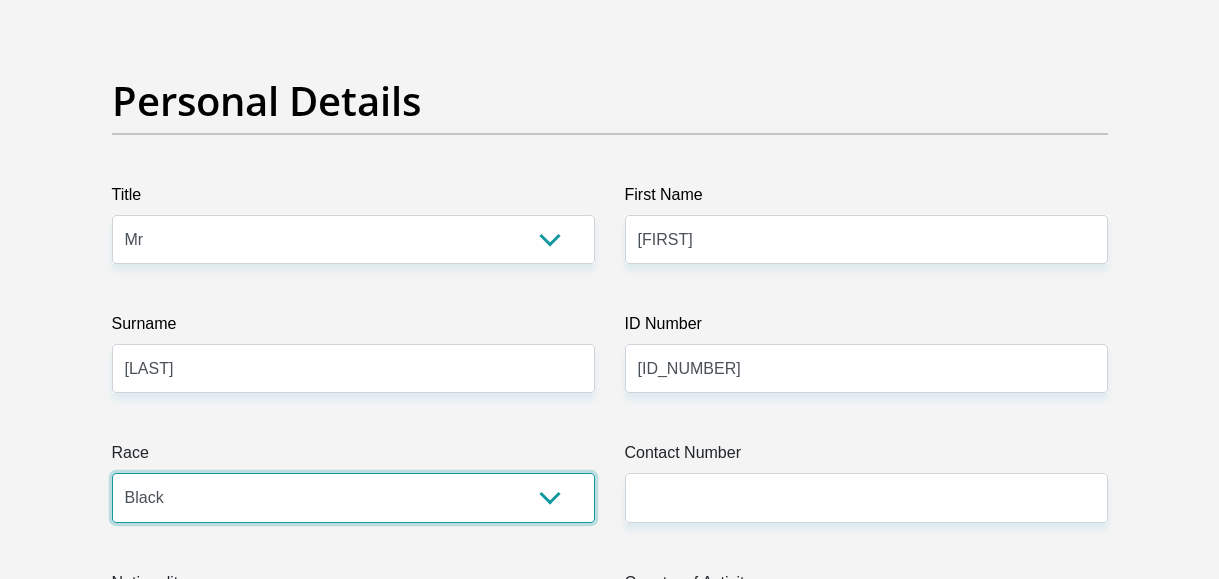 click on "Black
Coloured
Indian
White
Other" at bounding box center (353, 497) 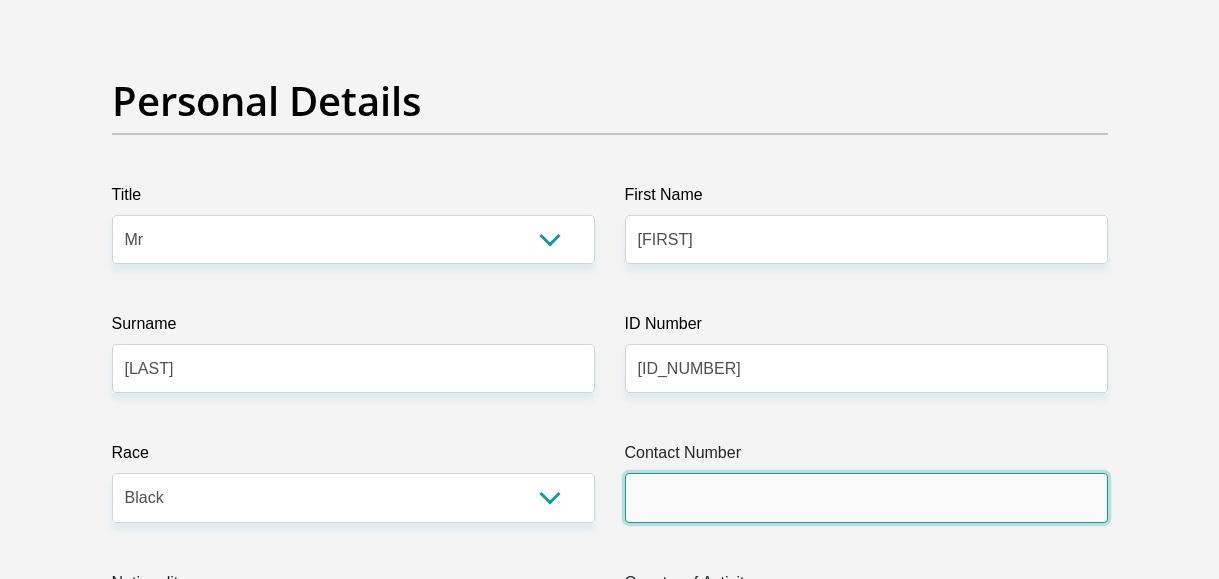 click on "Contact Number" at bounding box center [866, 497] 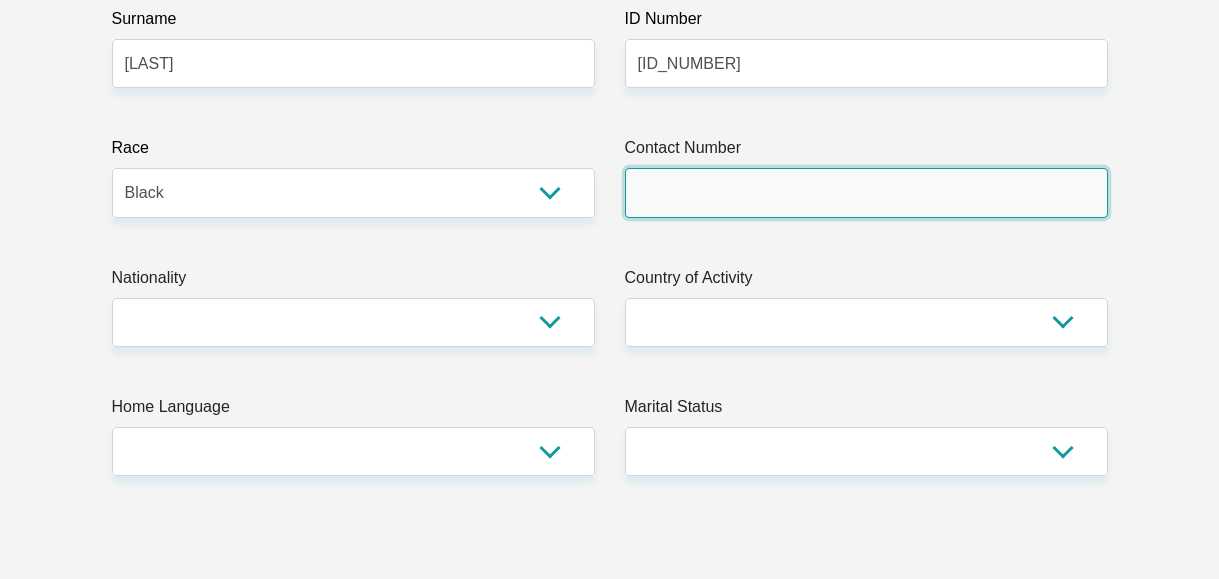 scroll, scrollTop: 605, scrollLeft: 0, axis: vertical 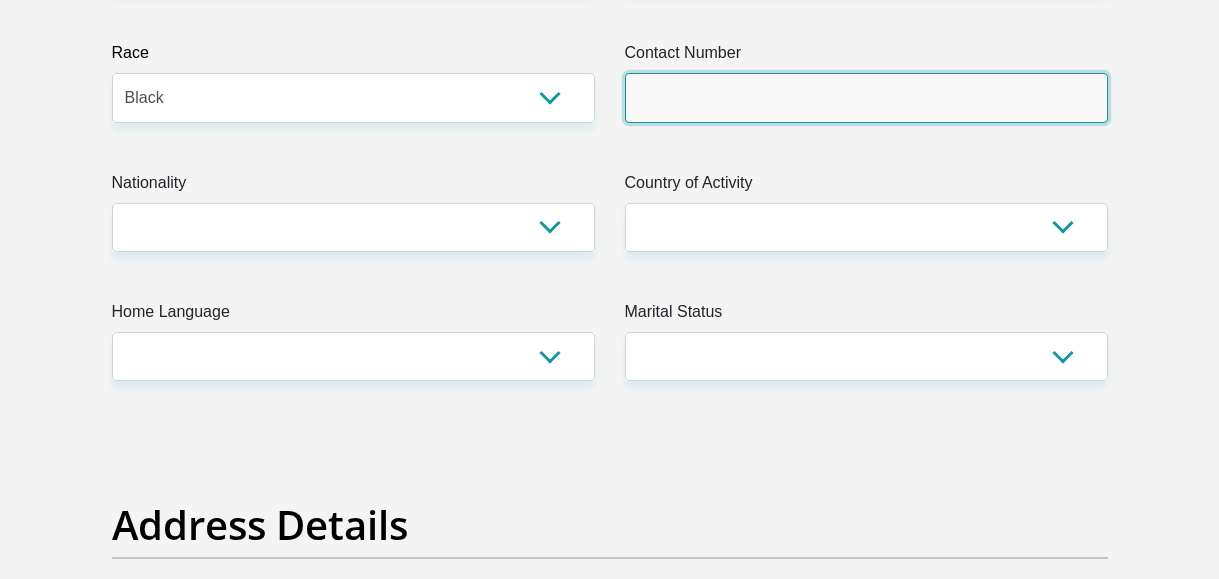 paste on "[PHONE]" 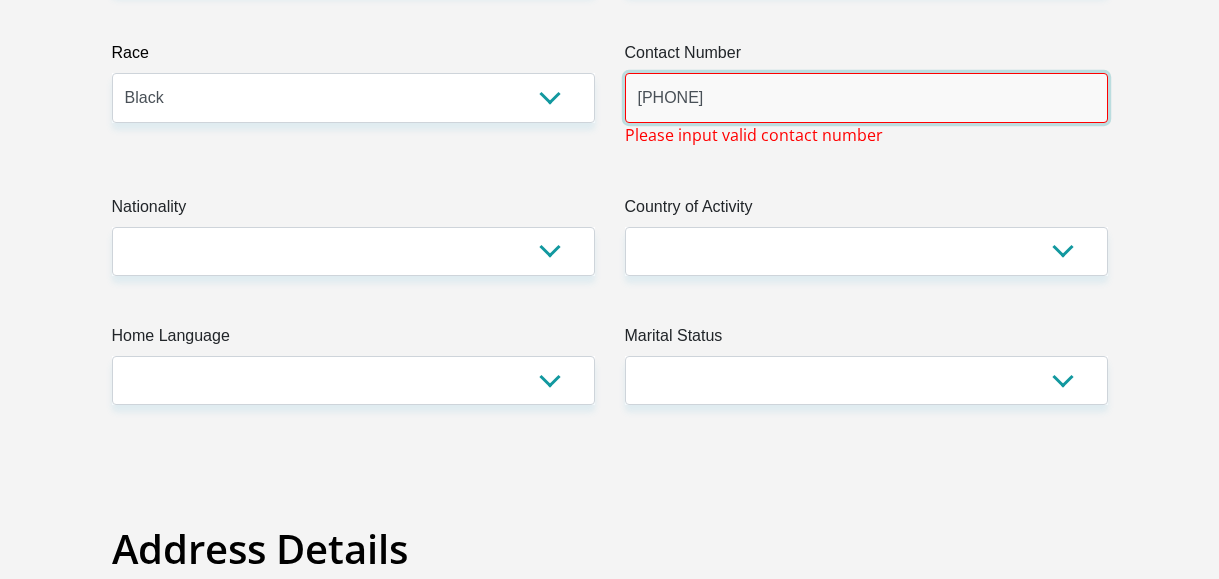click on "[PHONE]" at bounding box center [866, 97] 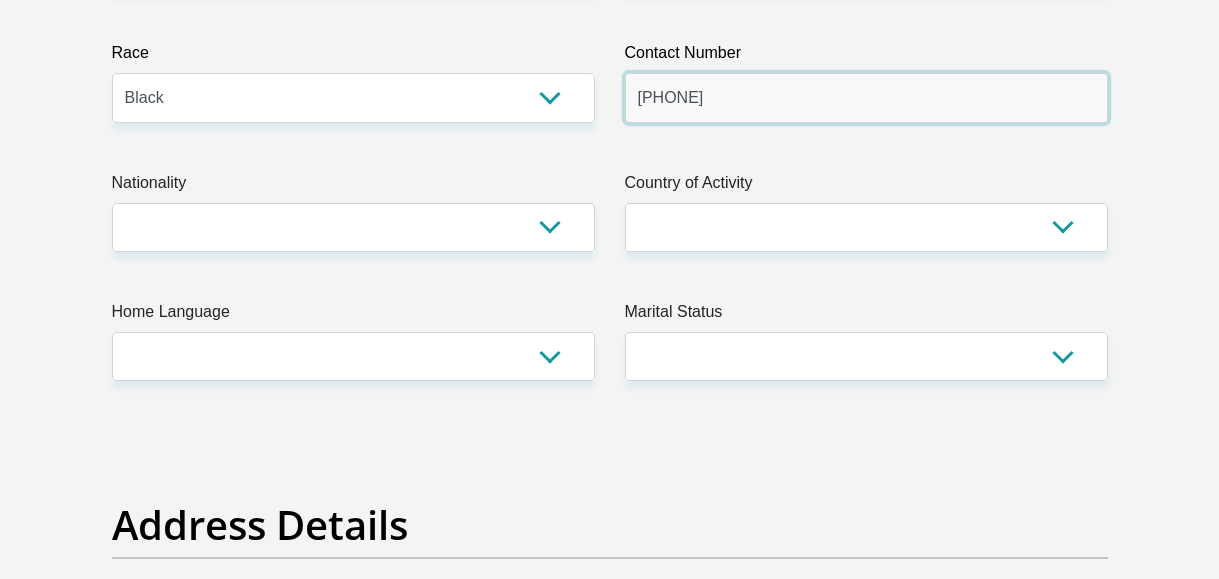 type on "[PHONE]" 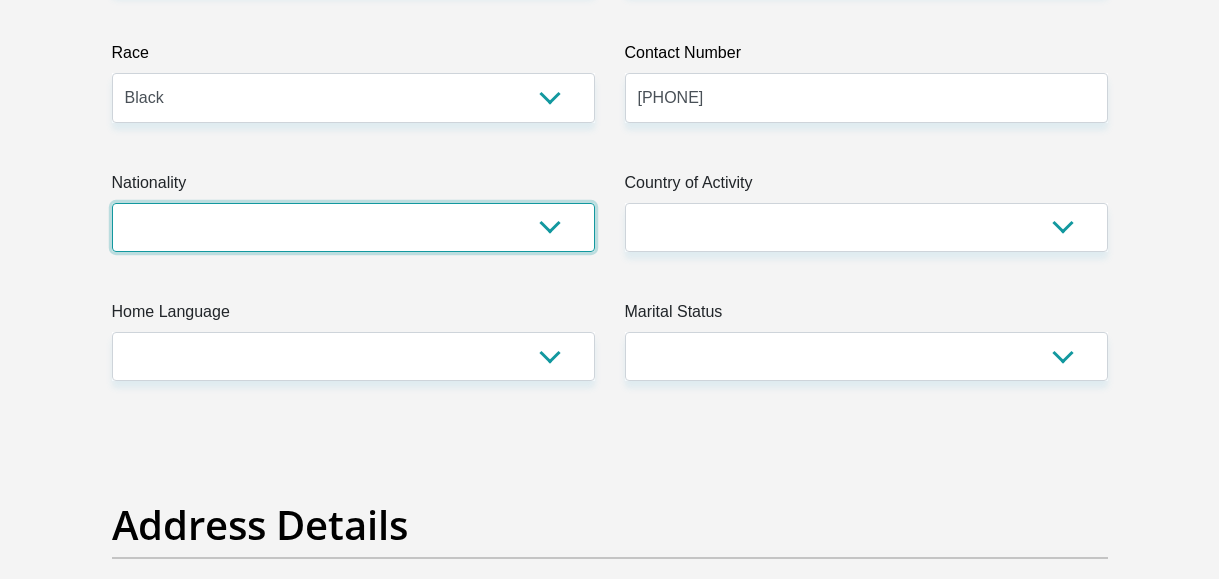 click on "South Africa
Afghanistan
Aland Islands
Albania
Algeria
America Samoa
American Virgin Islands
Andorra
Angola
Anguilla
Antarctica
Antigua and Barbuda
Argentina
Armenia
Aruba
Ascension Island
Australia
Austria
Azerbaijan
Bahamas
Bahrain
Bangladesh
Barbados
Chad" at bounding box center [353, 227] 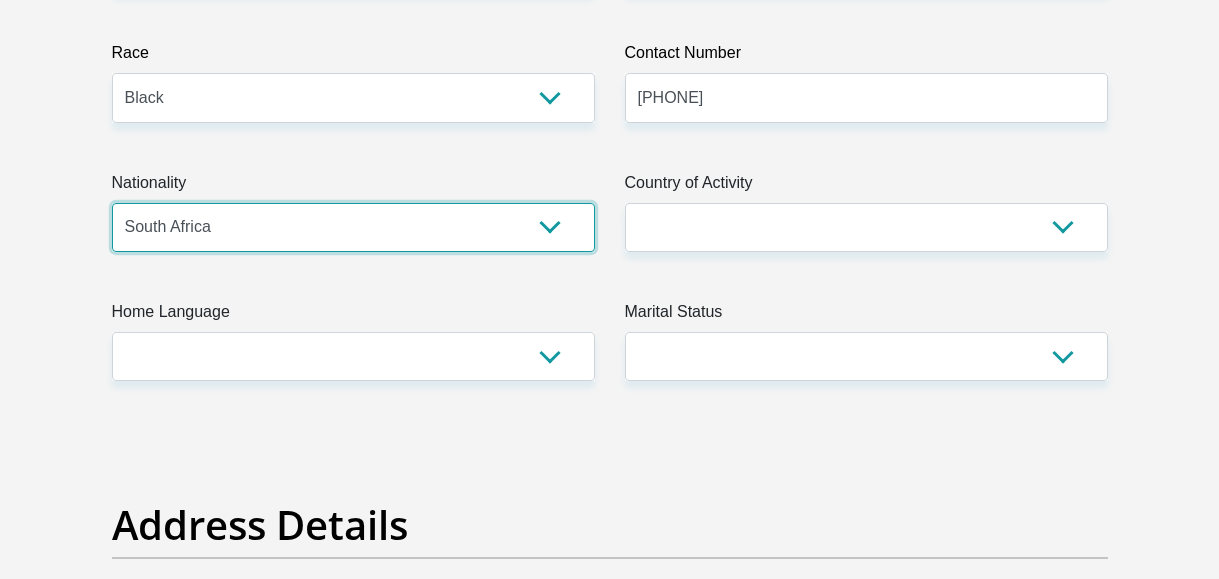 click on "South Africa
Afghanistan
Aland Islands
Albania
Algeria
America Samoa
American Virgin Islands
Andorra
Angola
Anguilla
Antarctica
Antigua and Barbuda
Argentina
Armenia
Aruba
Ascension Island
Australia
Austria
Azerbaijan
Bahamas
Bahrain
Bangladesh
Barbados
Chad" at bounding box center [353, 227] 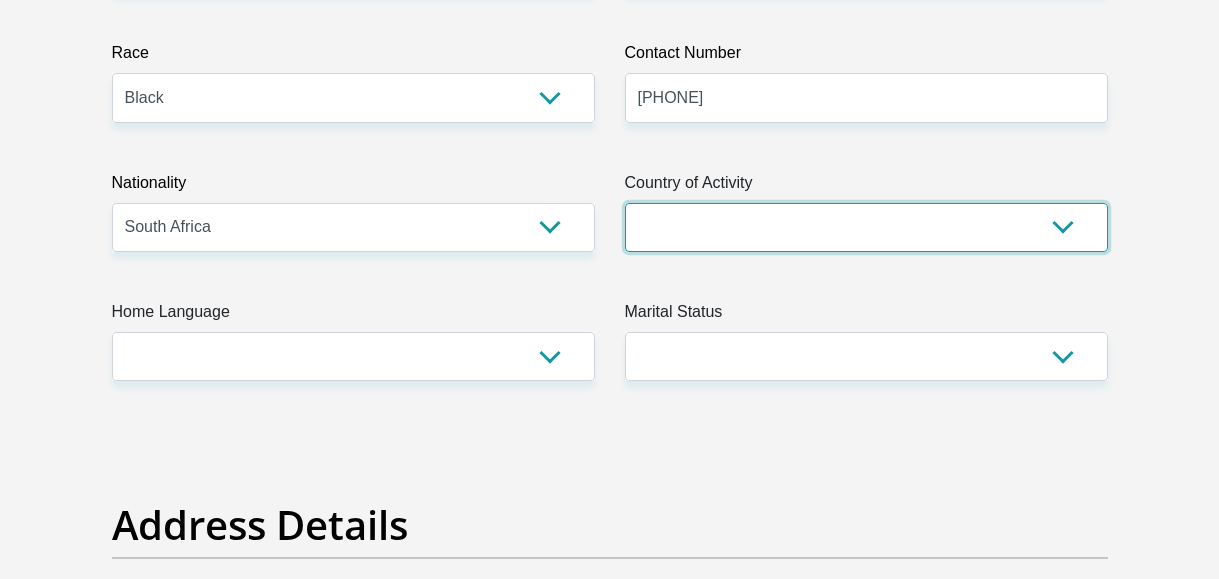 click on "South Africa
Afghanistan
Aland Islands
Albania
Algeria
America Samoa
American Virgin Islands
Andorra
Angola
Anguilla
Antarctica
Antigua and Barbuda
Argentina
Armenia
Aruba
Ascension Island
Australia
Austria
Azerbaijan
Chad" at bounding box center [866, 227] 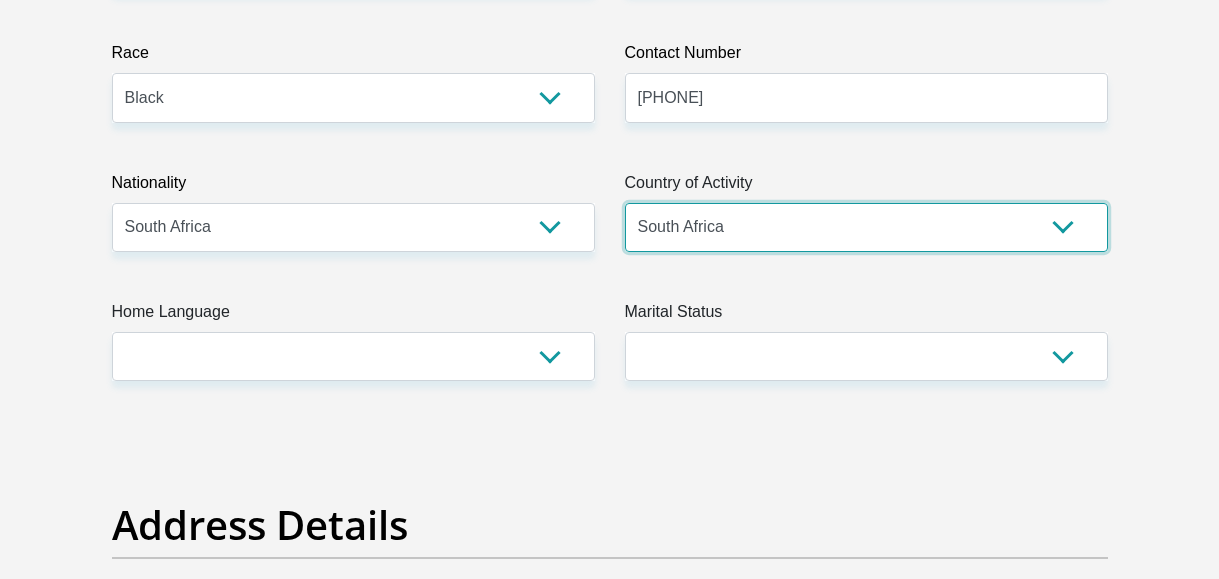 click on "South Africa
Afghanistan
Aland Islands
Albania
Algeria
America Samoa
American Virgin Islands
Andorra
Angola
Anguilla
Antarctica
Antigua and Barbuda
Argentina
Armenia
Aruba
Ascension Island
Australia
Austria
Azerbaijan
Chad" at bounding box center [866, 227] 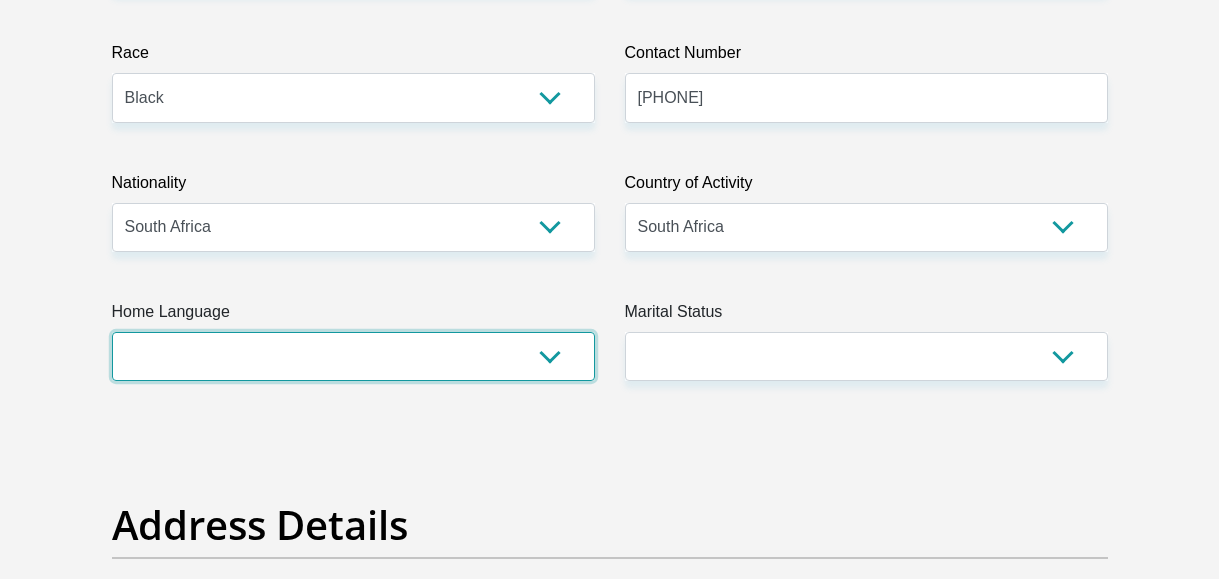 click on "Afrikaans
English
Sepedi
South Ndebele
Southern Sotho
Swati
Tsonga
Tswana
Venda
Xhosa
Zulu
Other" at bounding box center (353, 356) 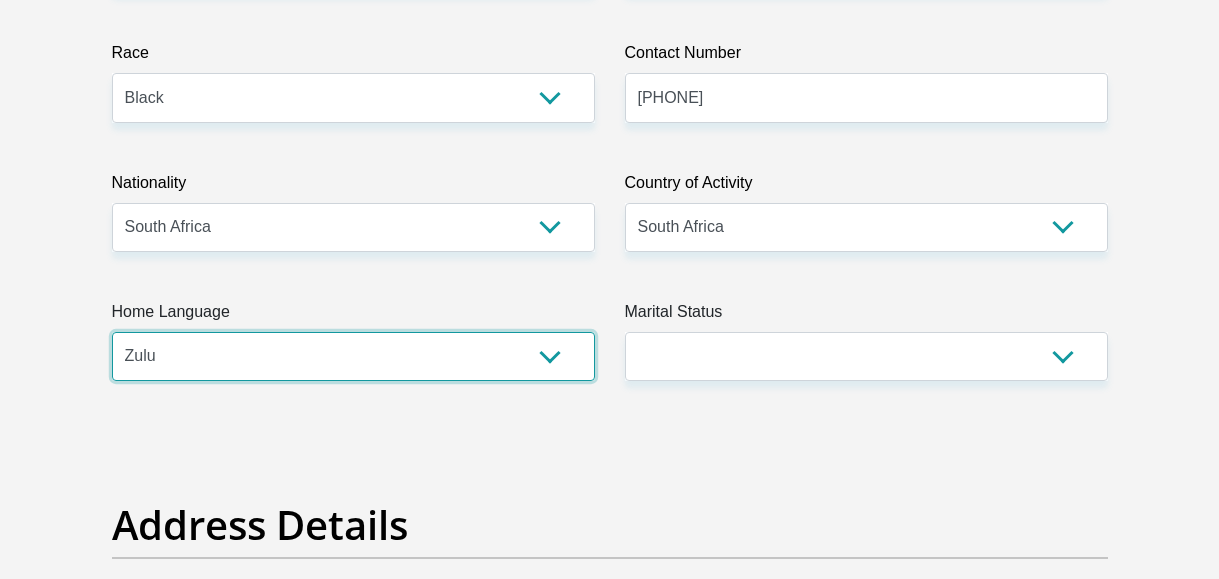 click on "Afrikaans
English
Sepedi
South Ndebele
Southern Sotho
Swati
Tsonga
Tswana
Venda
Xhosa
Zulu
Other" at bounding box center (353, 356) 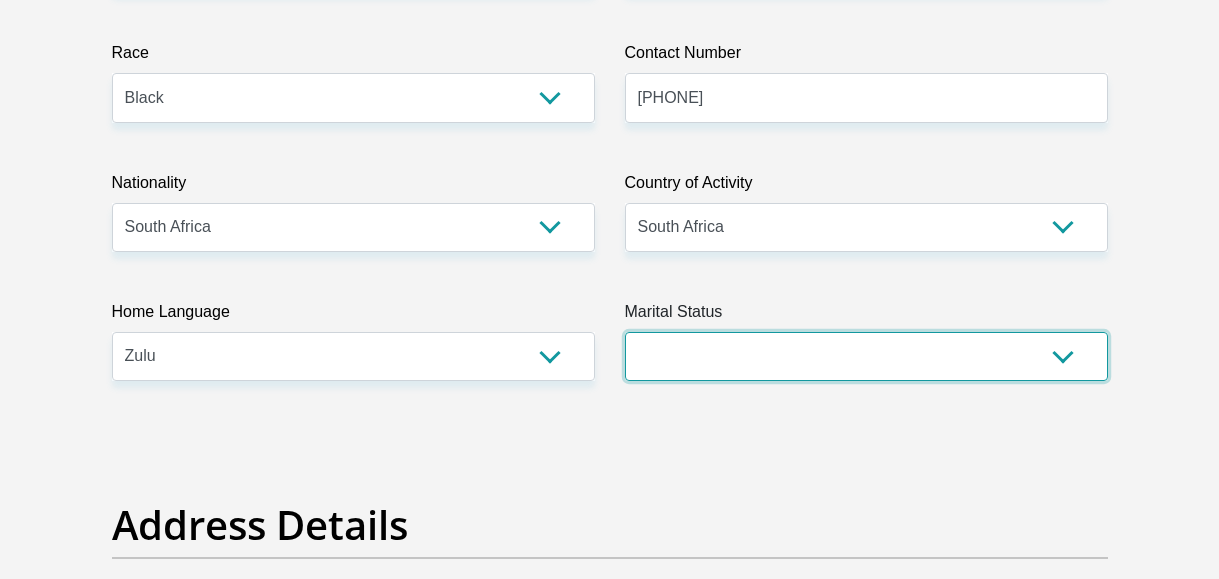 click on "Married ANC
Single
Divorced
Widowed
Married COP or Customary Law" at bounding box center [866, 356] 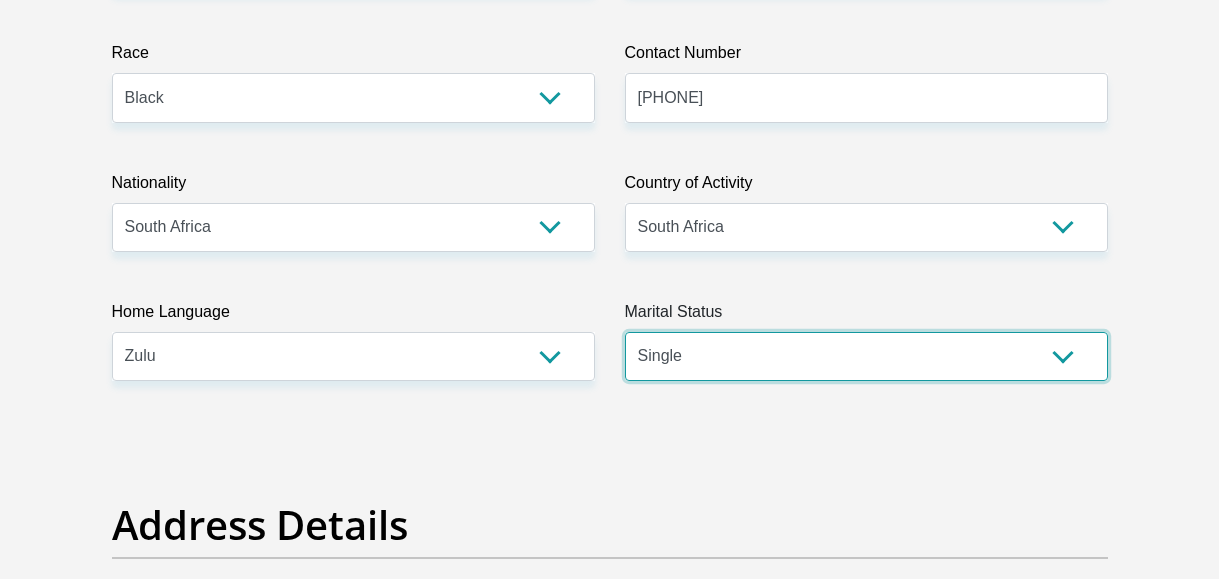 click on "Married ANC
Single
Divorced
Widowed
Married COP or Customary Law" at bounding box center [866, 356] 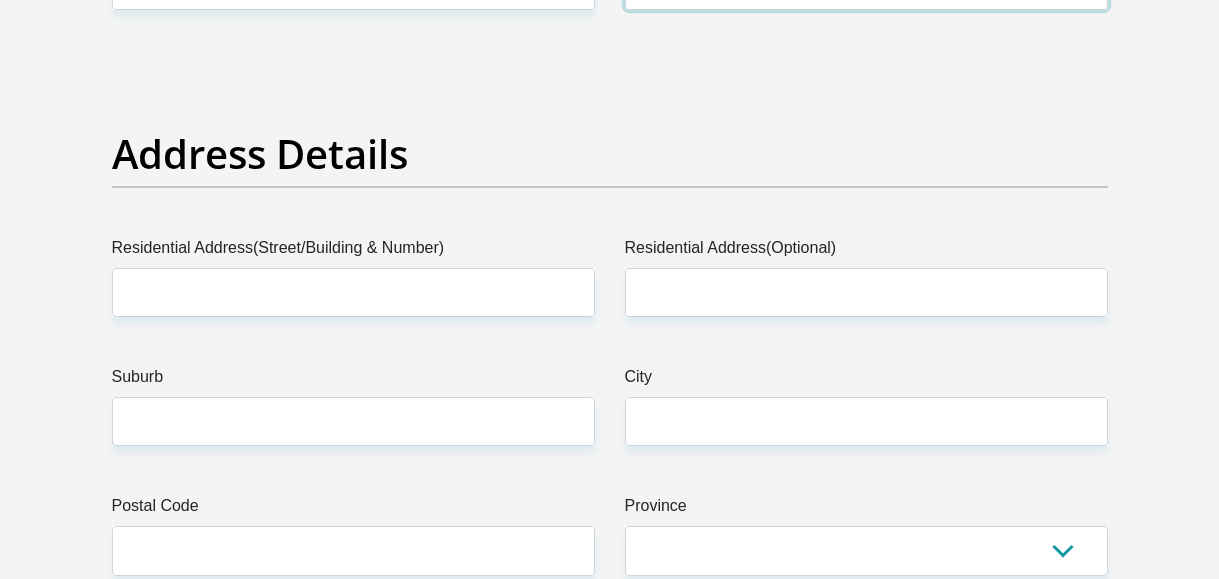 scroll, scrollTop: 1005, scrollLeft: 0, axis: vertical 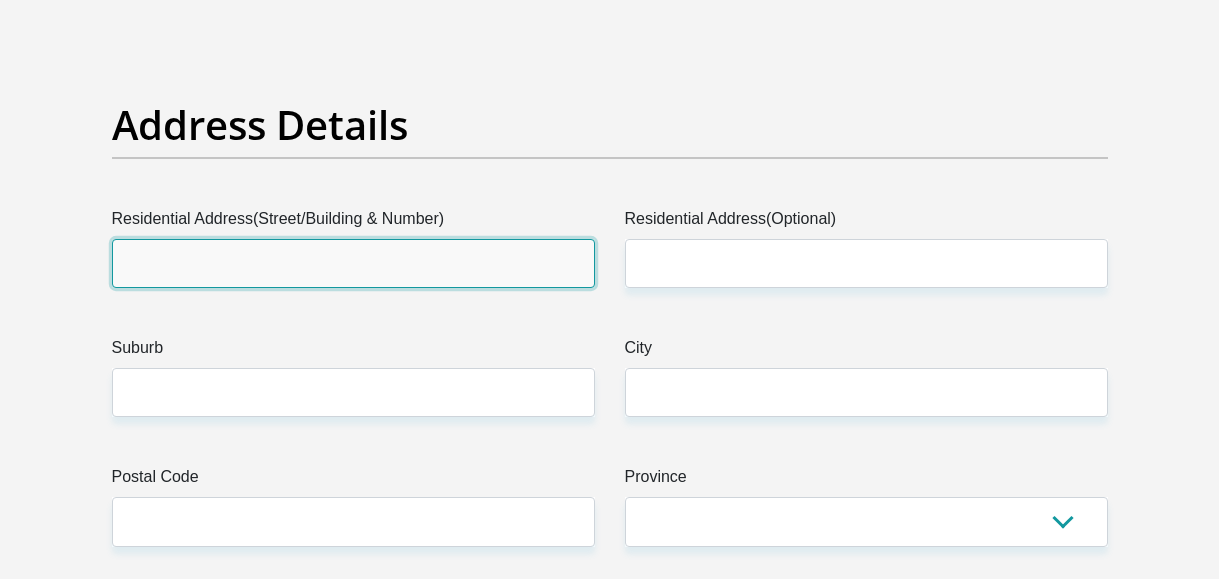 click on "Residential Address(Street/Building & Number)" at bounding box center [353, 263] 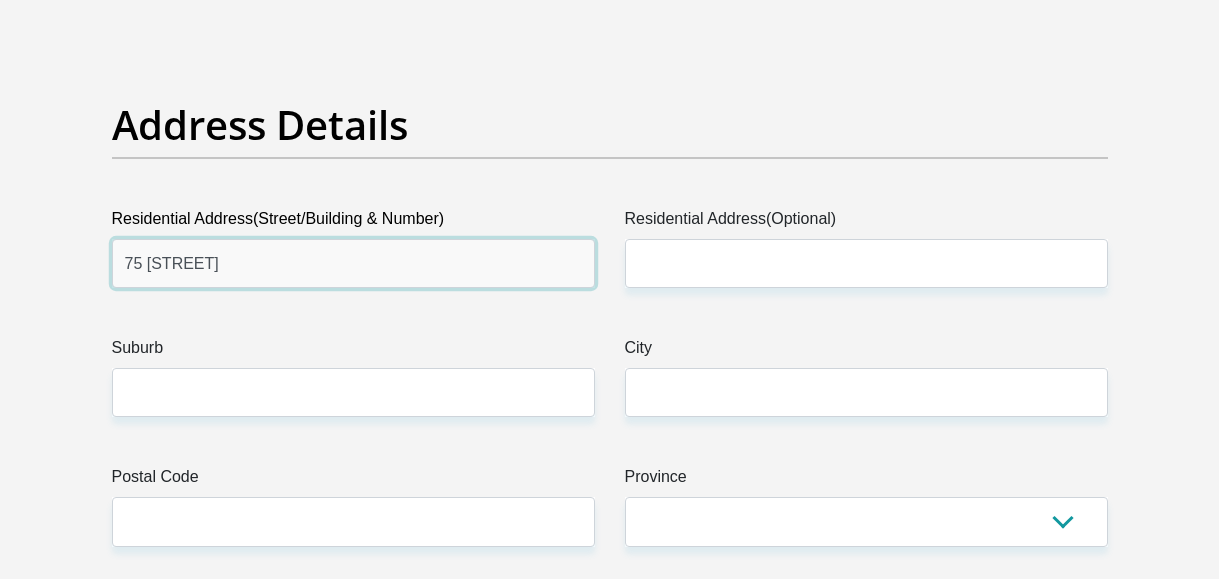 type on "75 [STREET]" 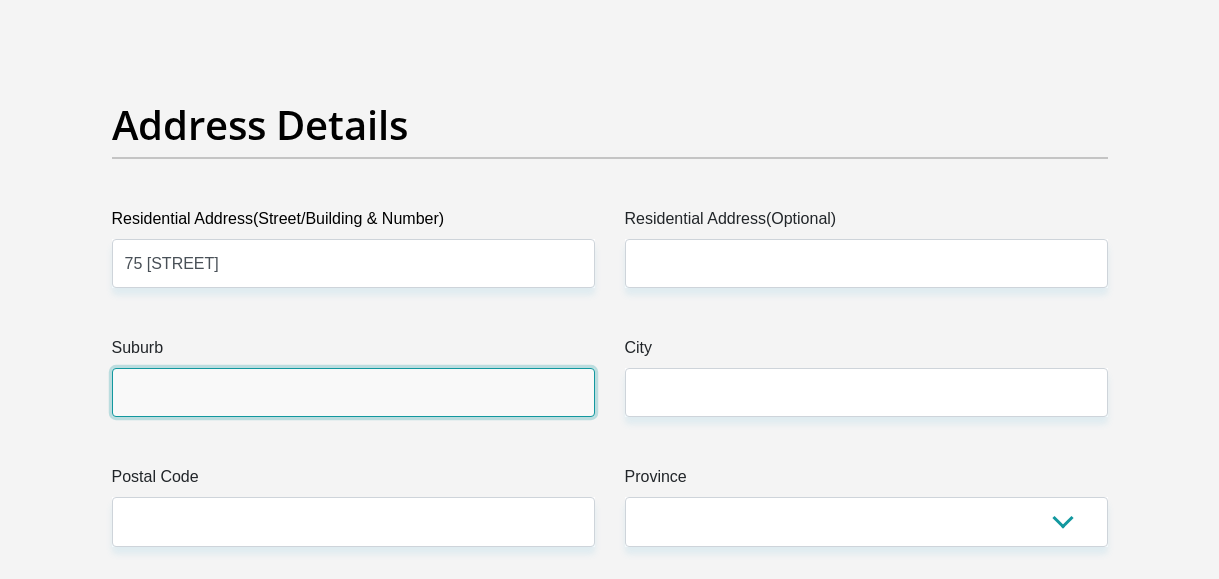 click on "Suburb" at bounding box center [353, 392] 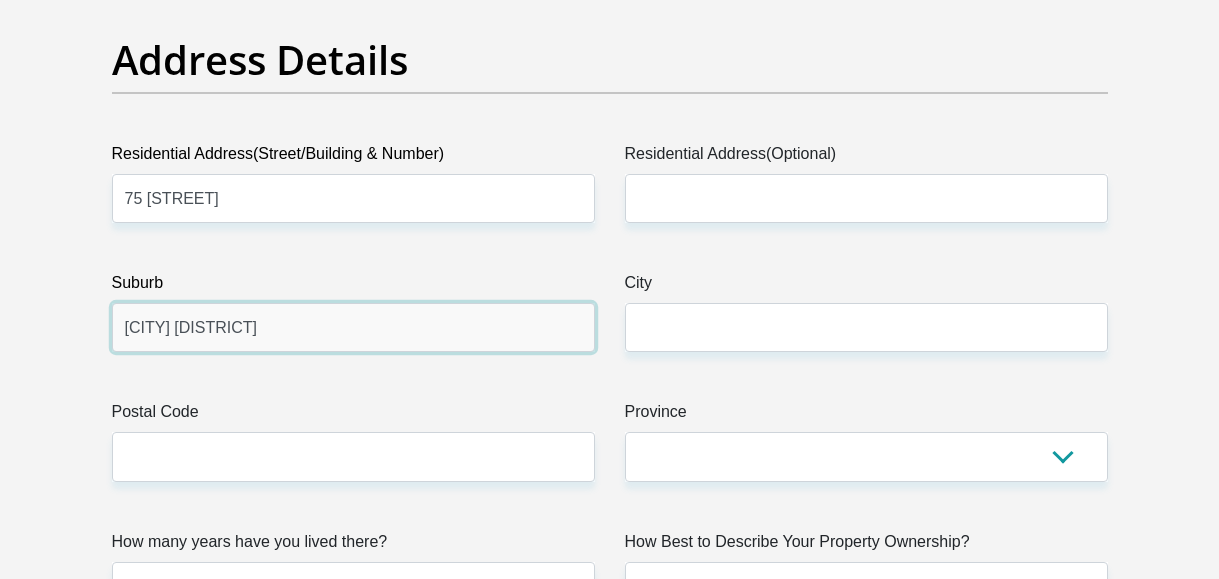 scroll, scrollTop: 1105, scrollLeft: 0, axis: vertical 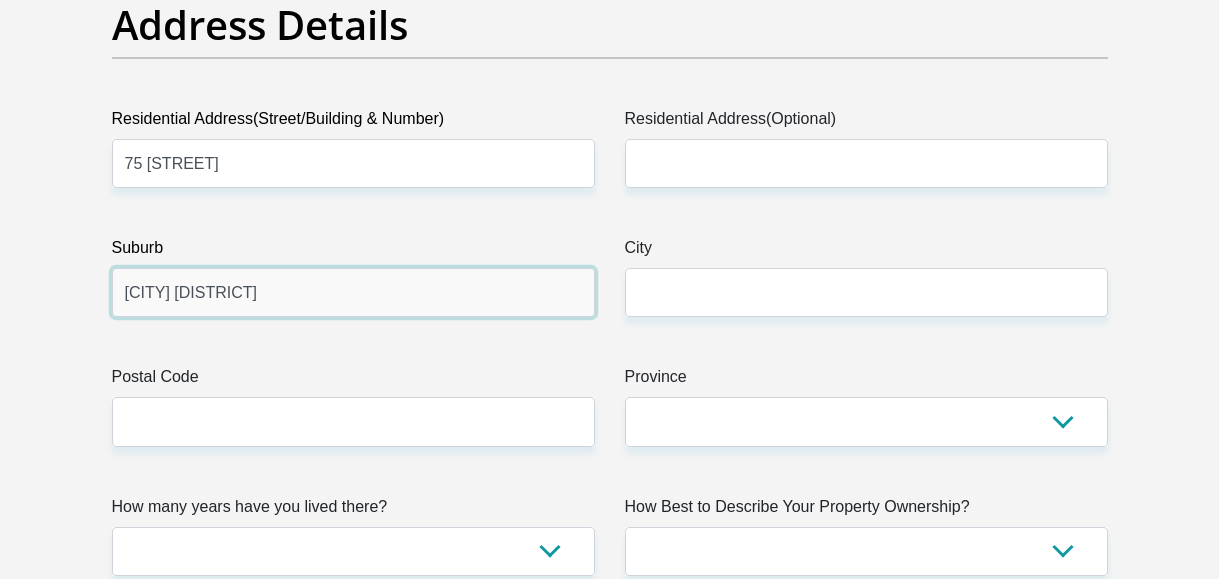 type on "[CITY] [DISTRICT]" 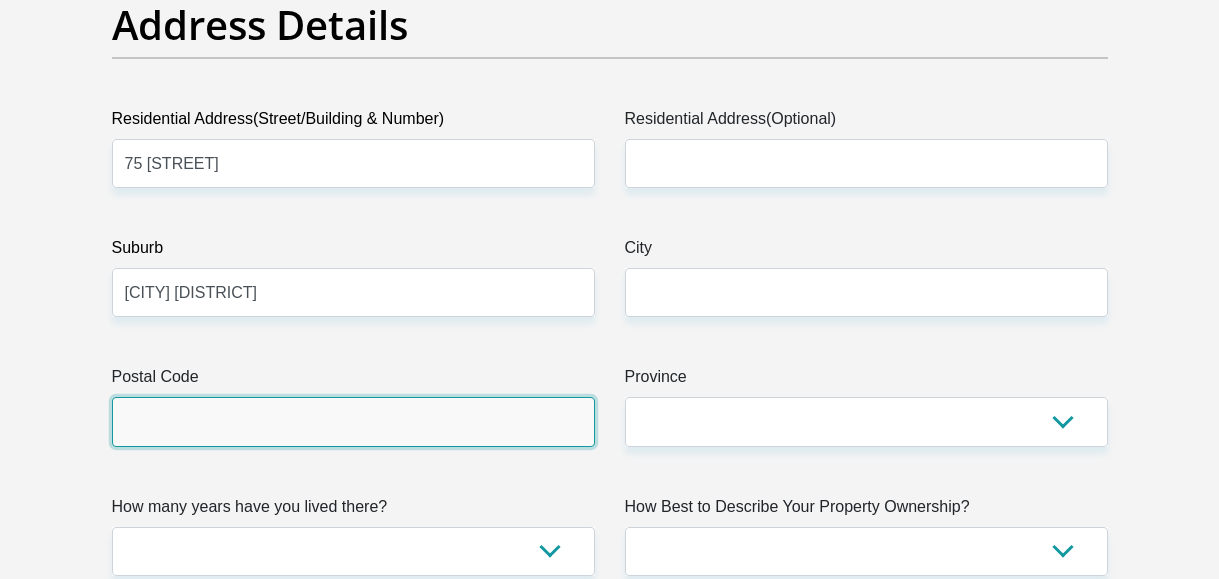 click on "Postal Code" at bounding box center [353, 421] 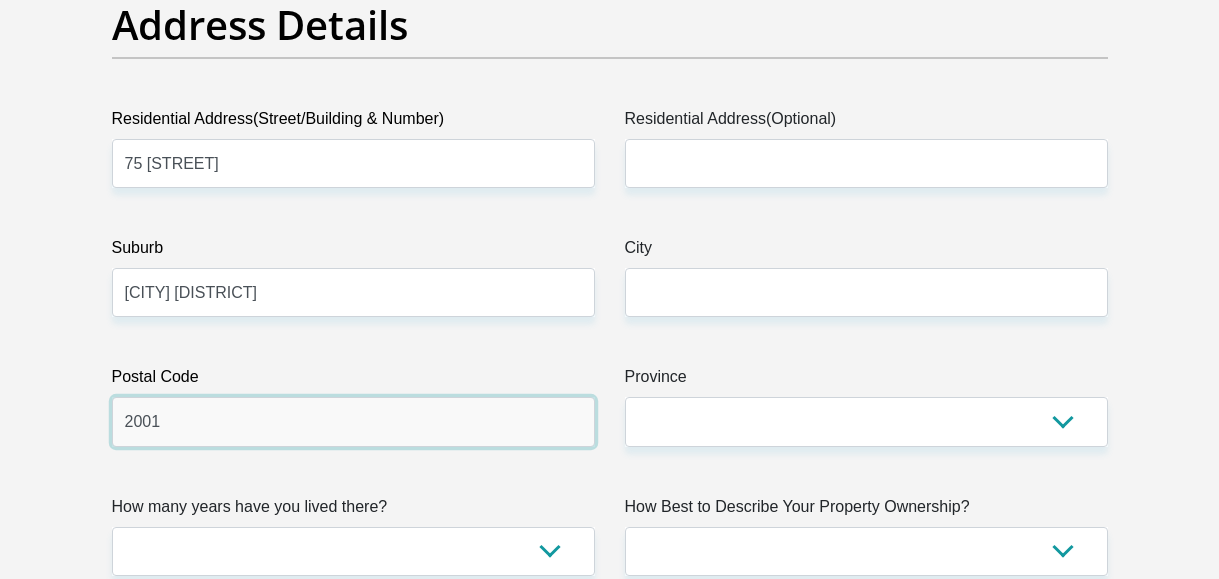 type on "2001" 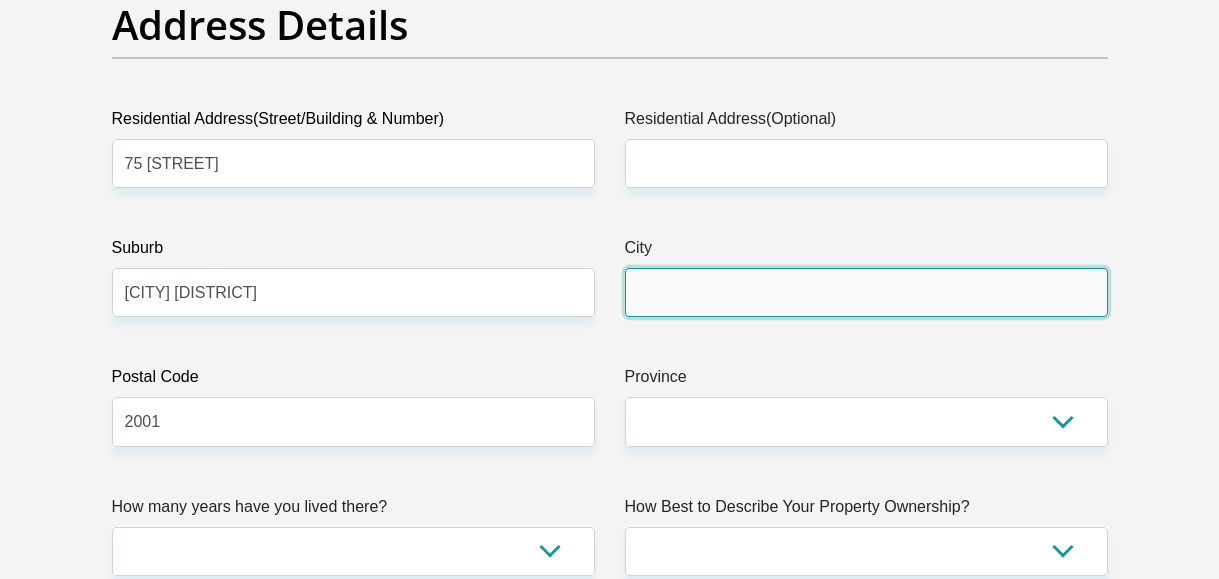 click on "City" at bounding box center (866, 292) 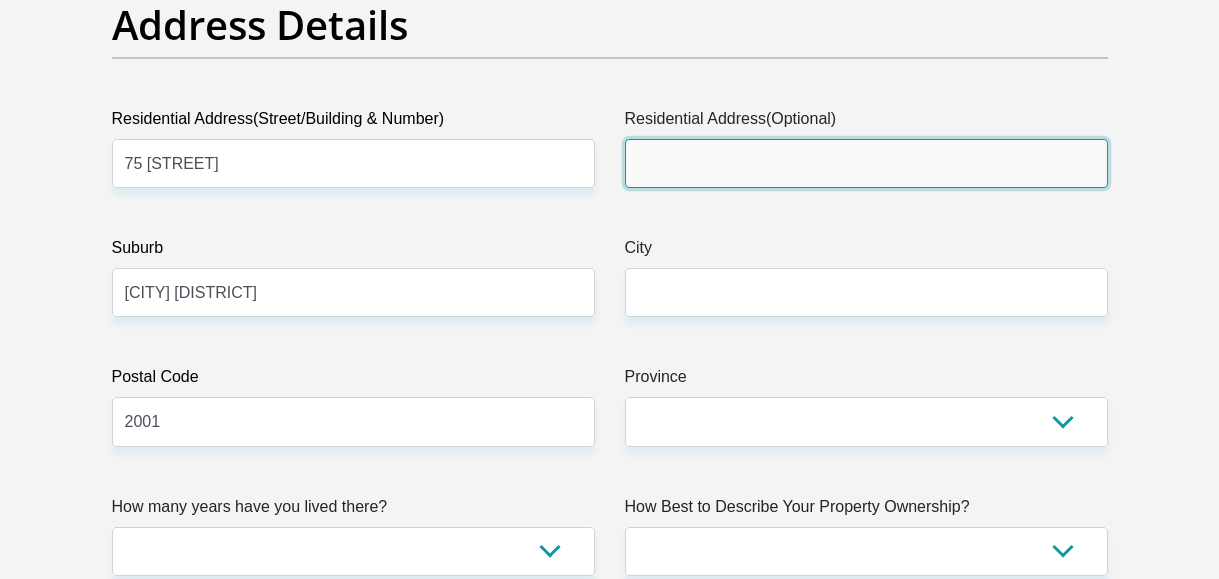 click on "Residential Address(Optional)" at bounding box center [866, 163] 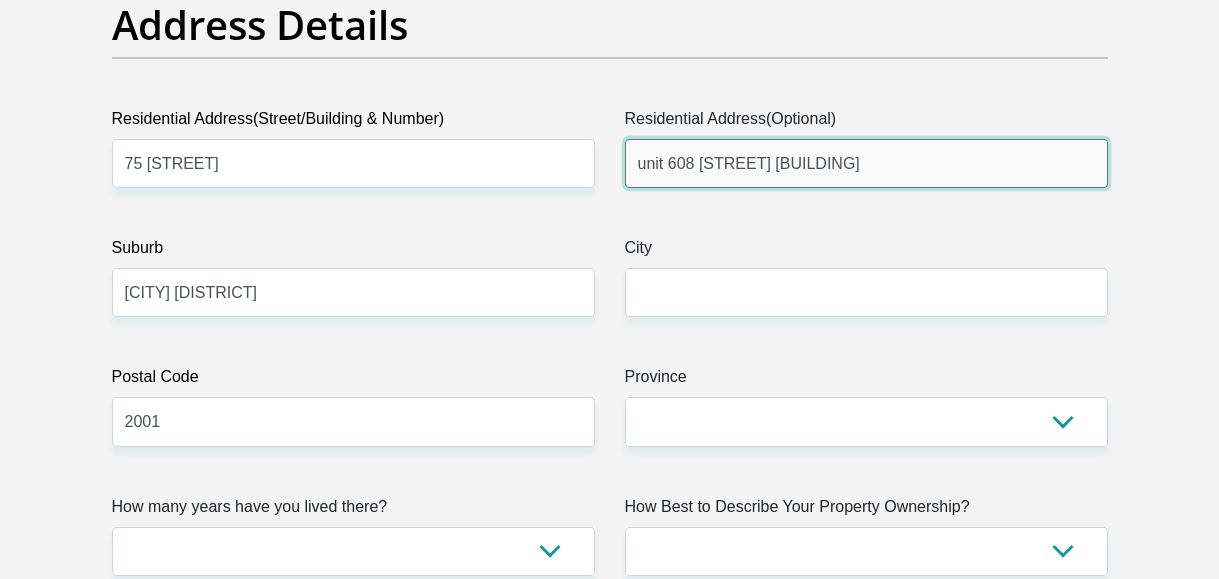 type on "unit 608 [STREET] [BUILDING]" 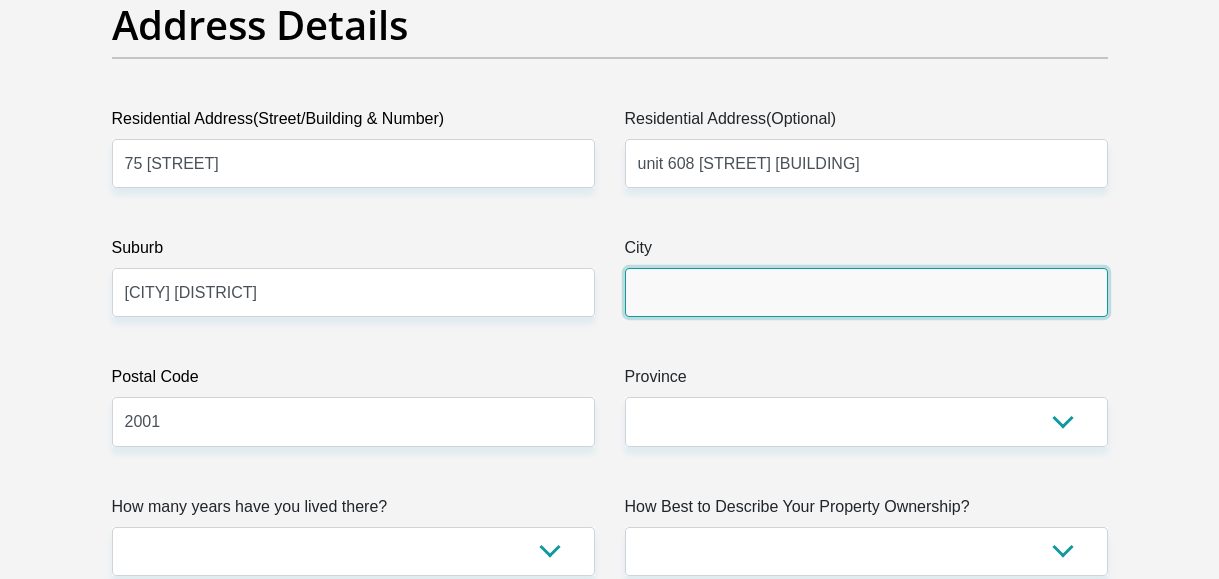 click on "City" at bounding box center (866, 292) 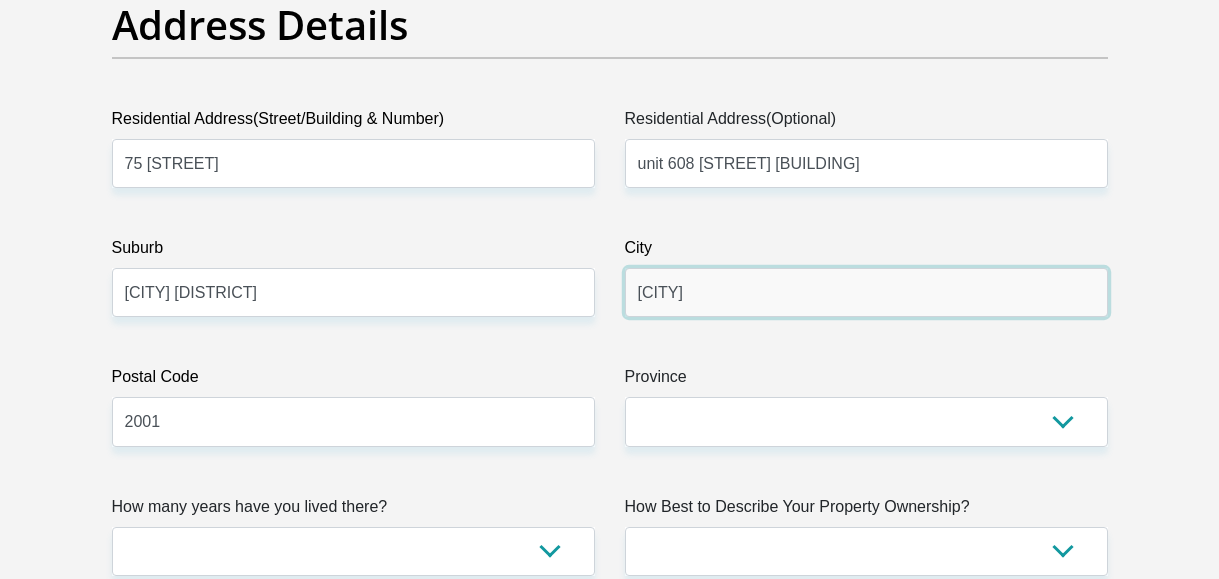 type on "[CITY]" 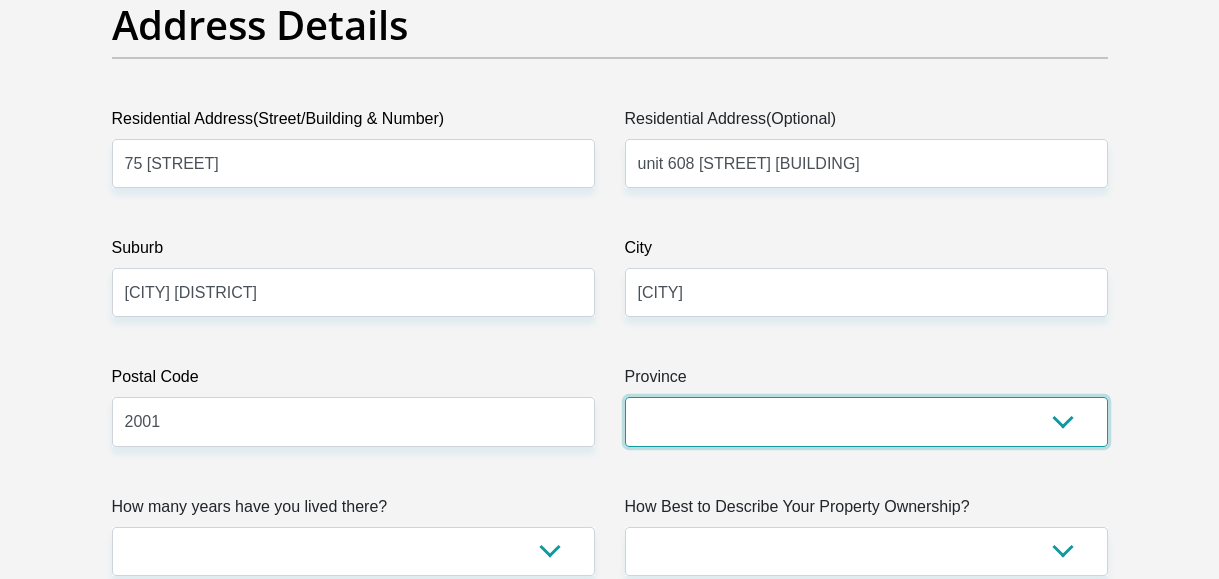 click on "Eastern Cape
Free State
Gauteng
KwaZulu-Natal
Limpopo
Mpumalanga
Northern Cape
North West
Western Cape" at bounding box center [866, 421] 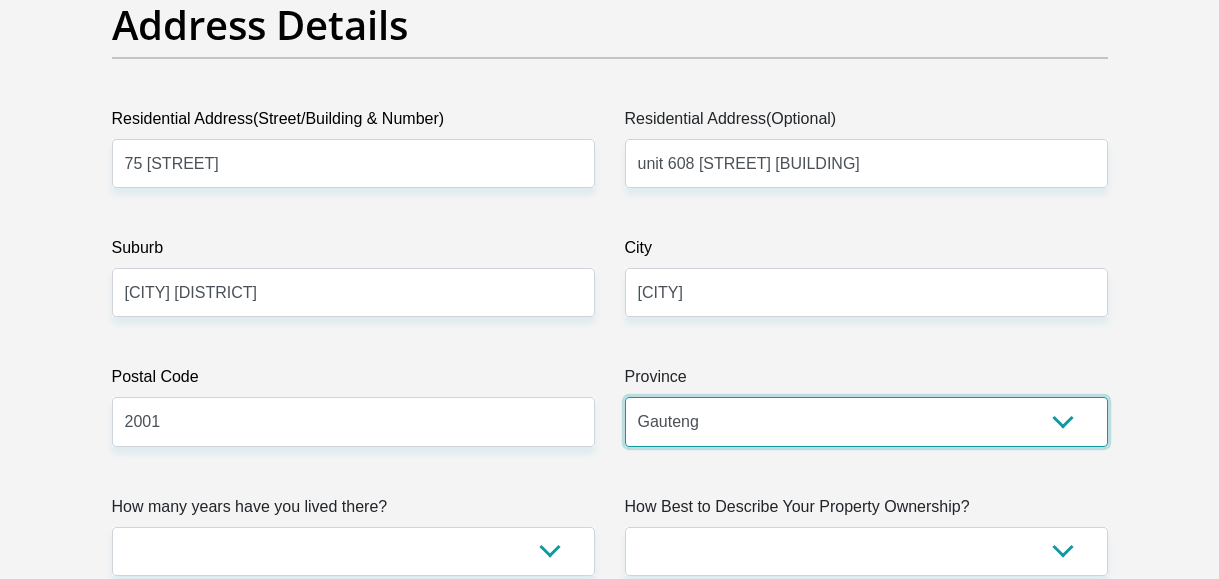 click on "Eastern Cape
Free State
Gauteng
KwaZulu-Natal
Limpopo
Mpumalanga
Northern Cape
North West
Western Cape" at bounding box center (866, 421) 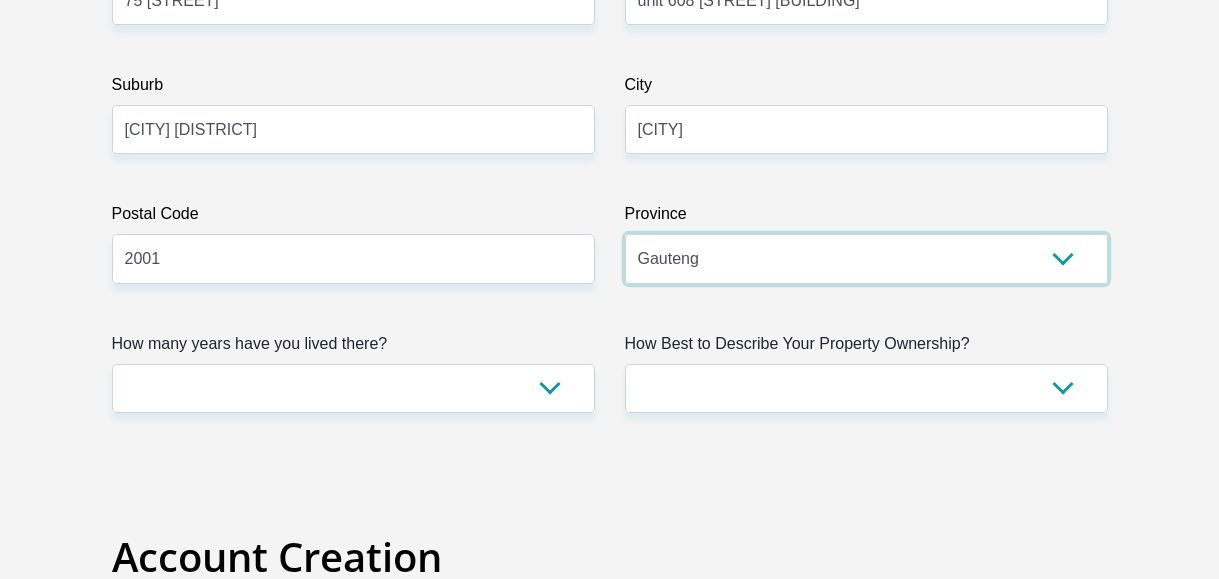 scroll, scrollTop: 1305, scrollLeft: 0, axis: vertical 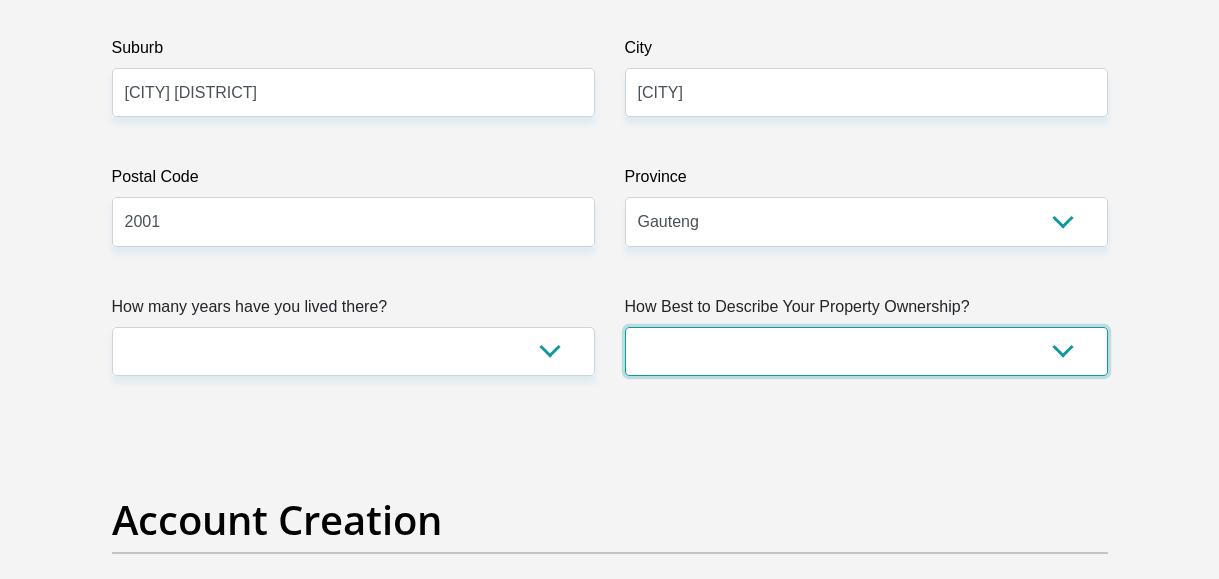click on "Owned
Rented
Family Owned
Company Dwelling" at bounding box center [866, 351] 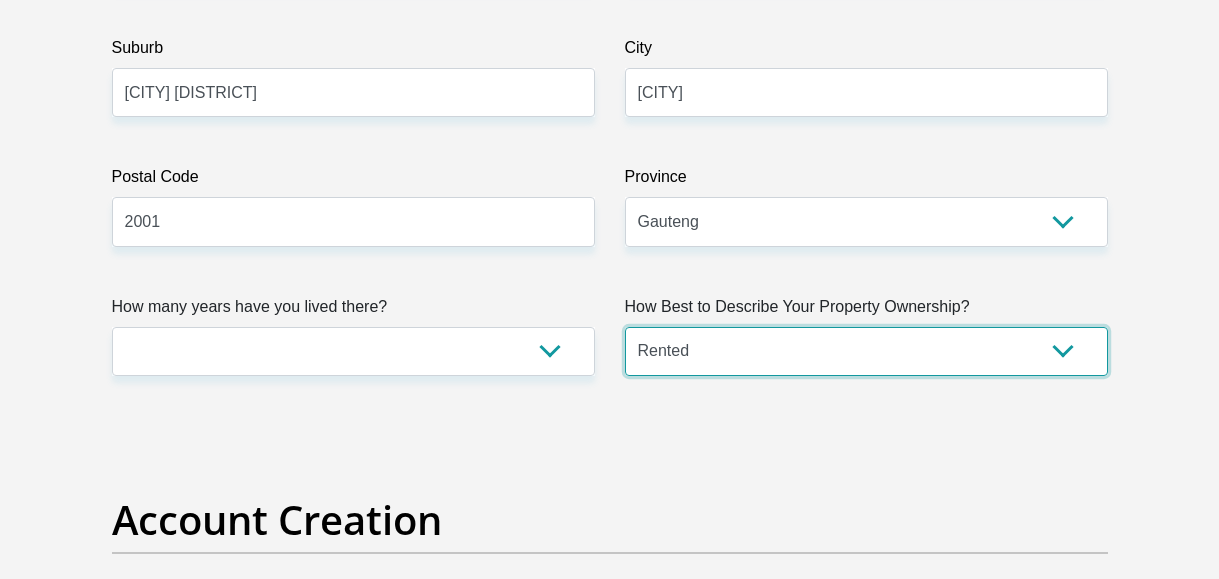 click on "Owned
Rented
Family Owned
Company Dwelling" at bounding box center (866, 351) 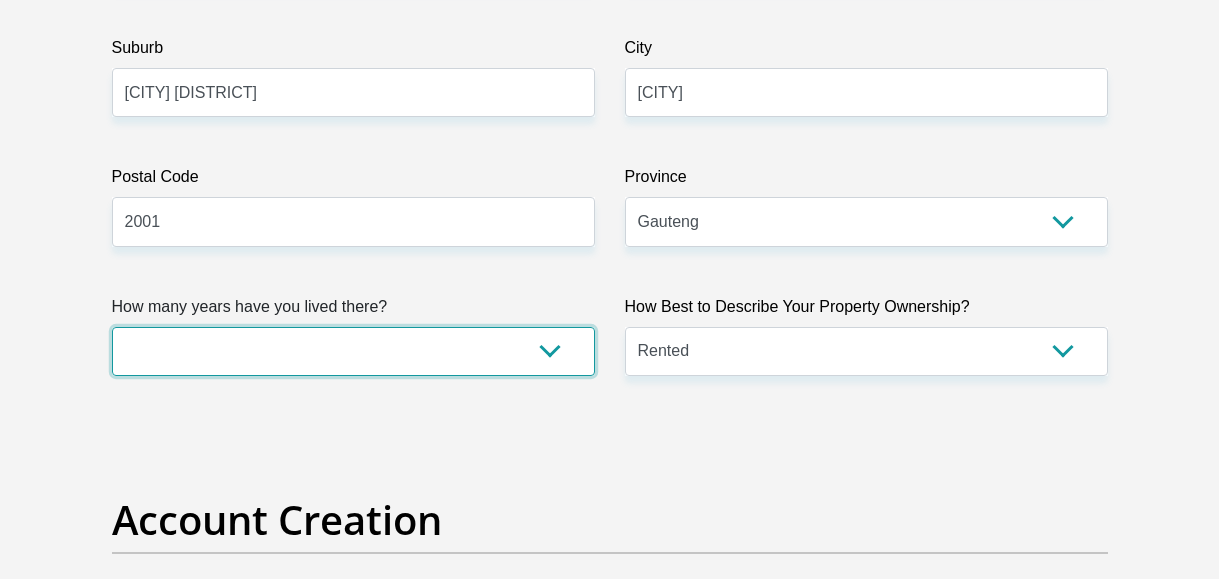 click on "less than 1 year
1-3 years
3-5 years
5+ years" at bounding box center [353, 351] 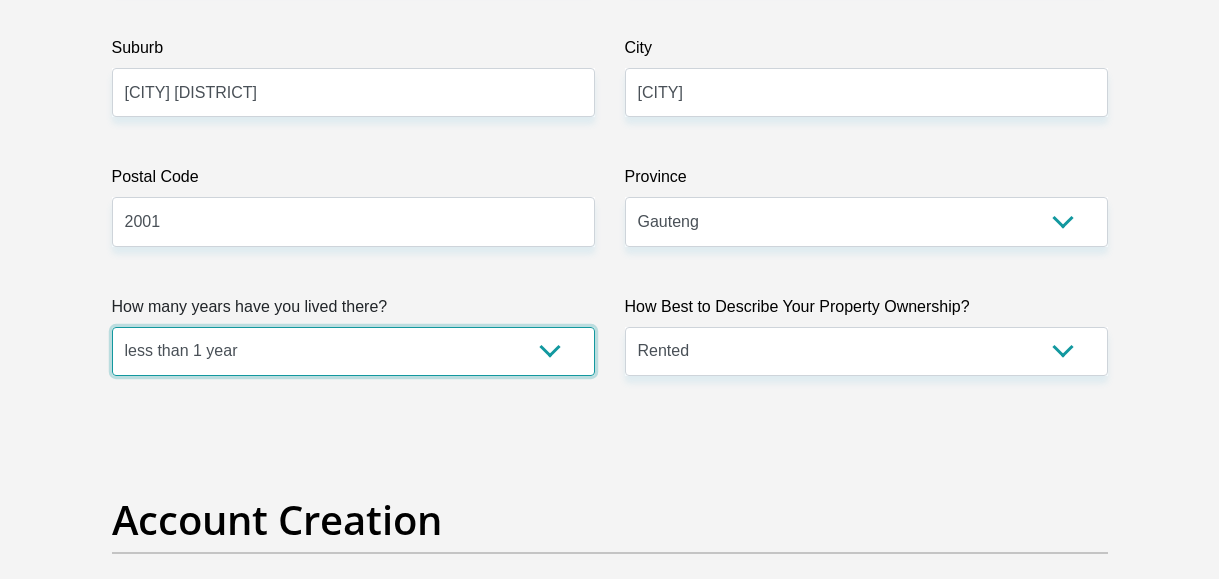 click on "less than 1 year
1-3 years
3-5 years
5+ years" at bounding box center (353, 351) 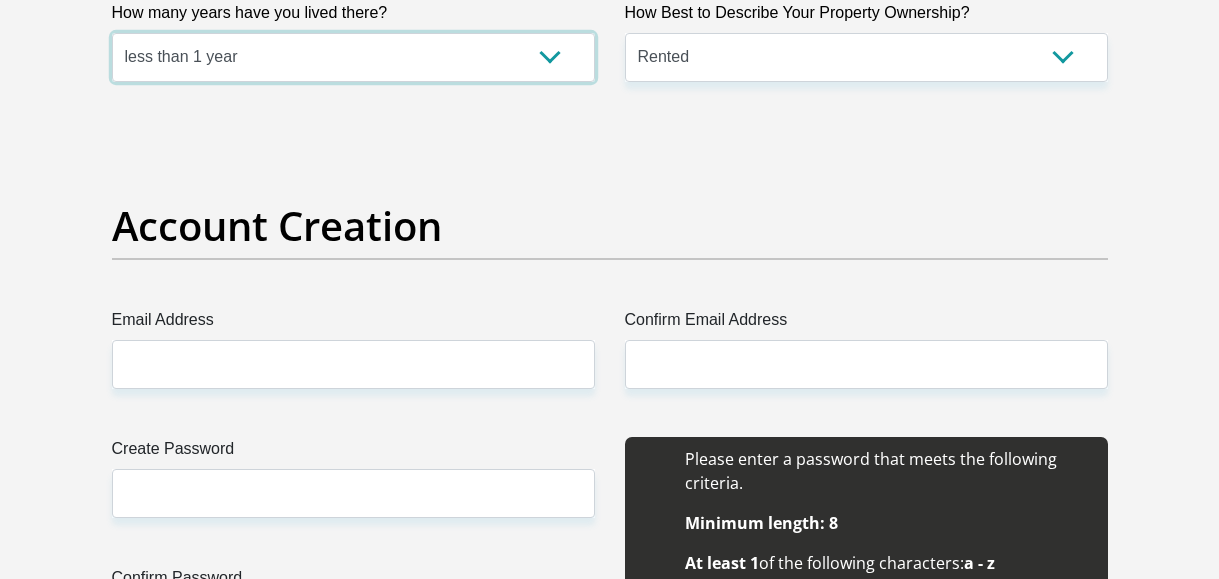 scroll, scrollTop: 1605, scrollLeft: 0, axis: vertical 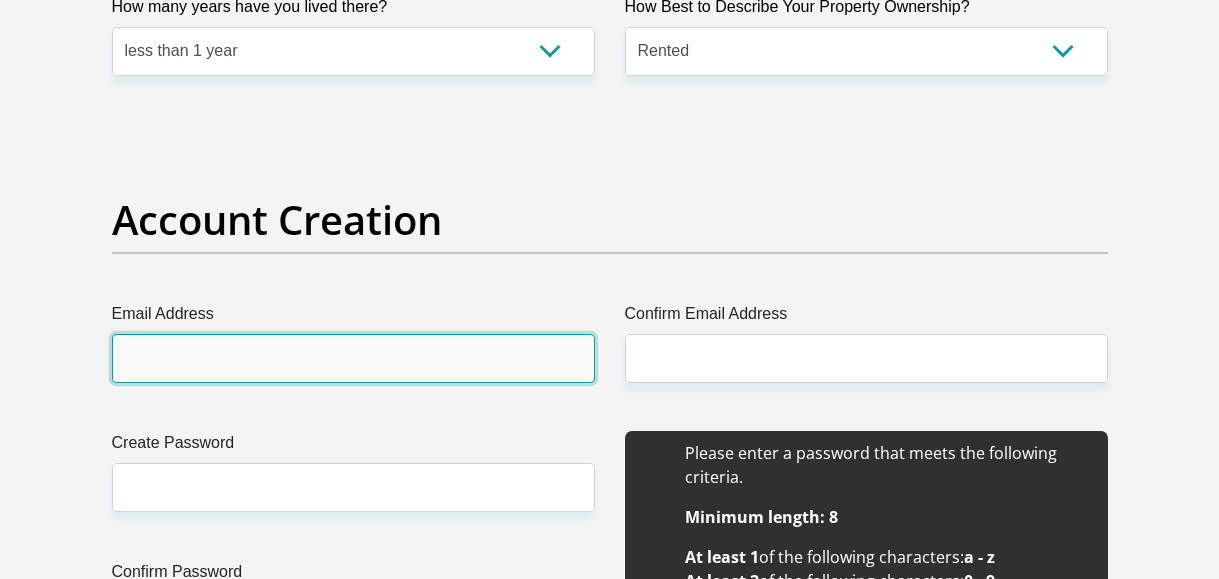 click on "Email Address" at bounding box center [353, 358] 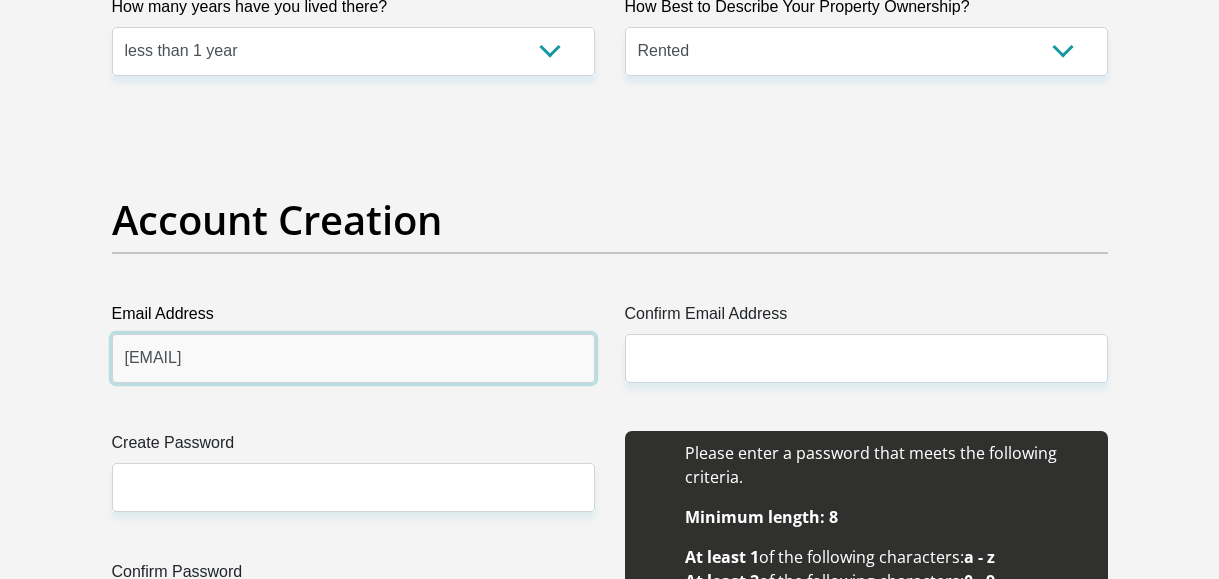 drag, startPoint x: 326, startPoint y: 376, endPoint x: 97, endPoint y: 346, distance: 230.95671 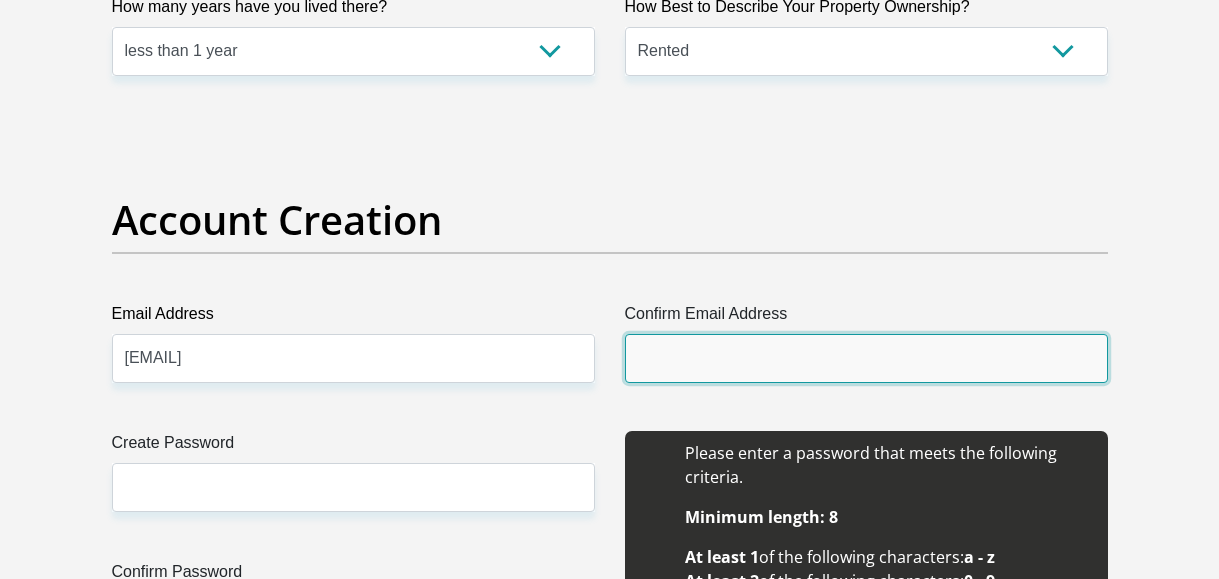 paste on "[EMAIL]" 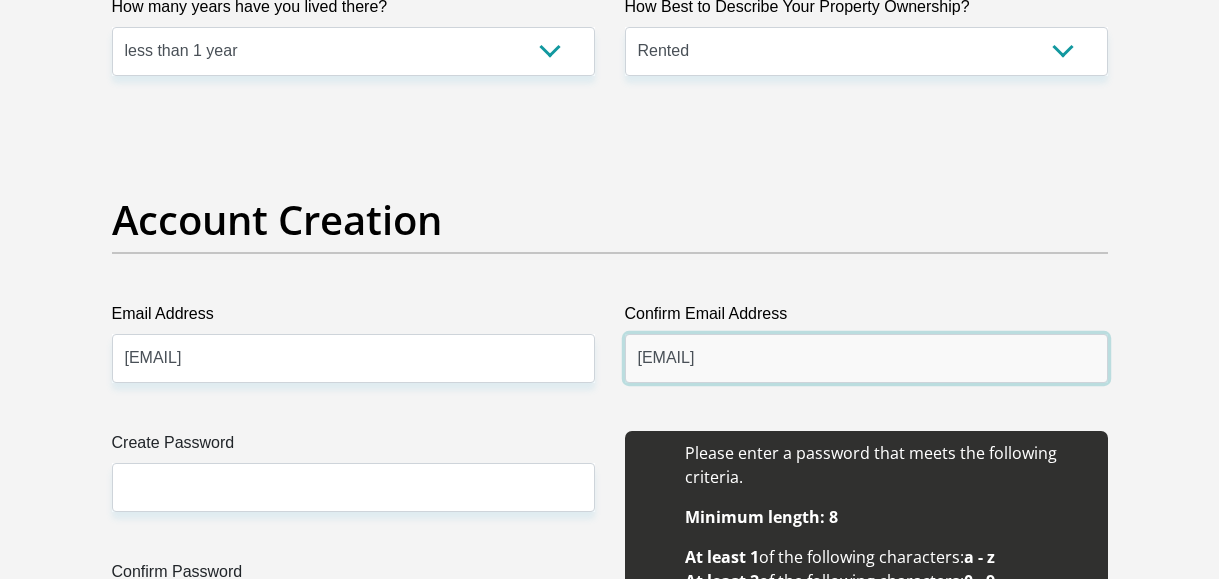 type on "[EMAIL]" 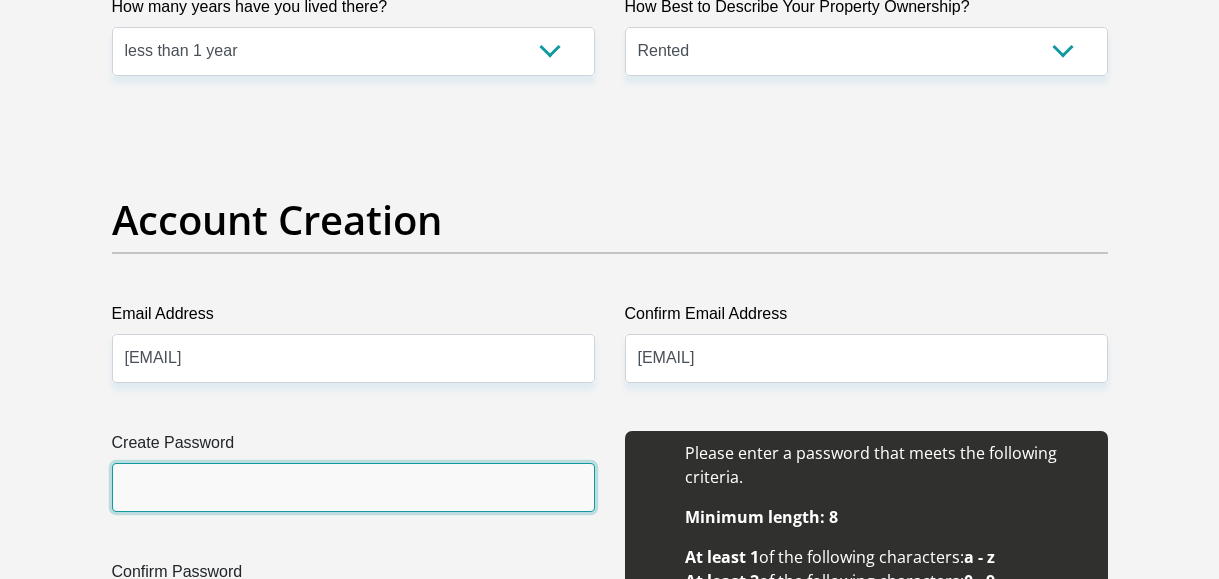 click on "Create Password" at bounding box center (353, 487) 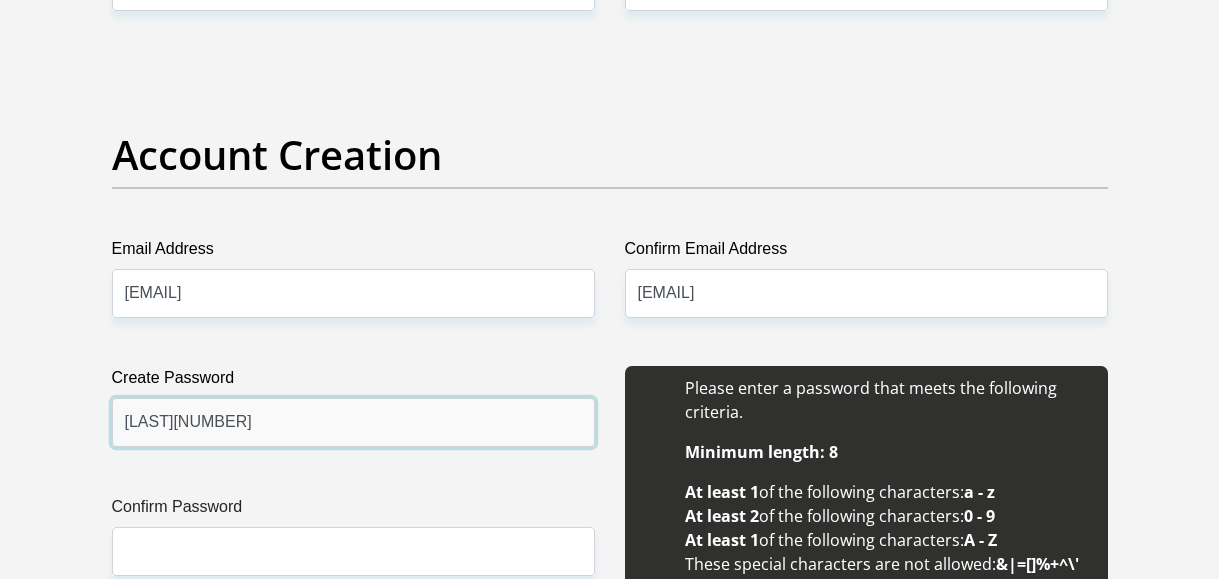 scroll, scrollTop: 1705, scrollLeft: 0, axis: vertical 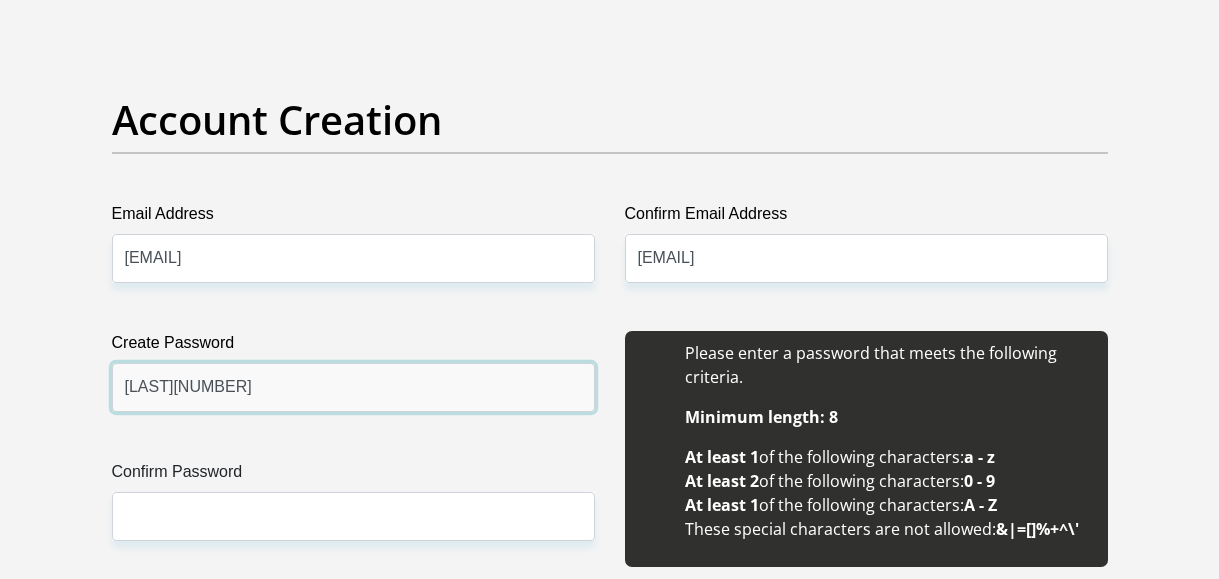 type on "[LAST][NUMBER]" 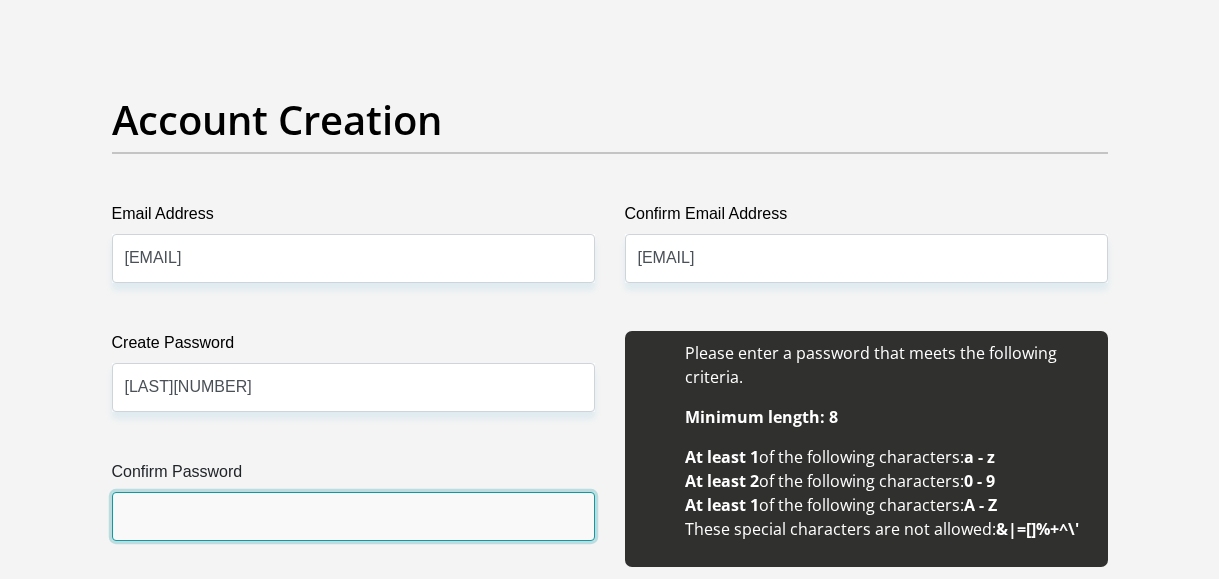 click on "Confirm Password" at bounding box center (353, 516) 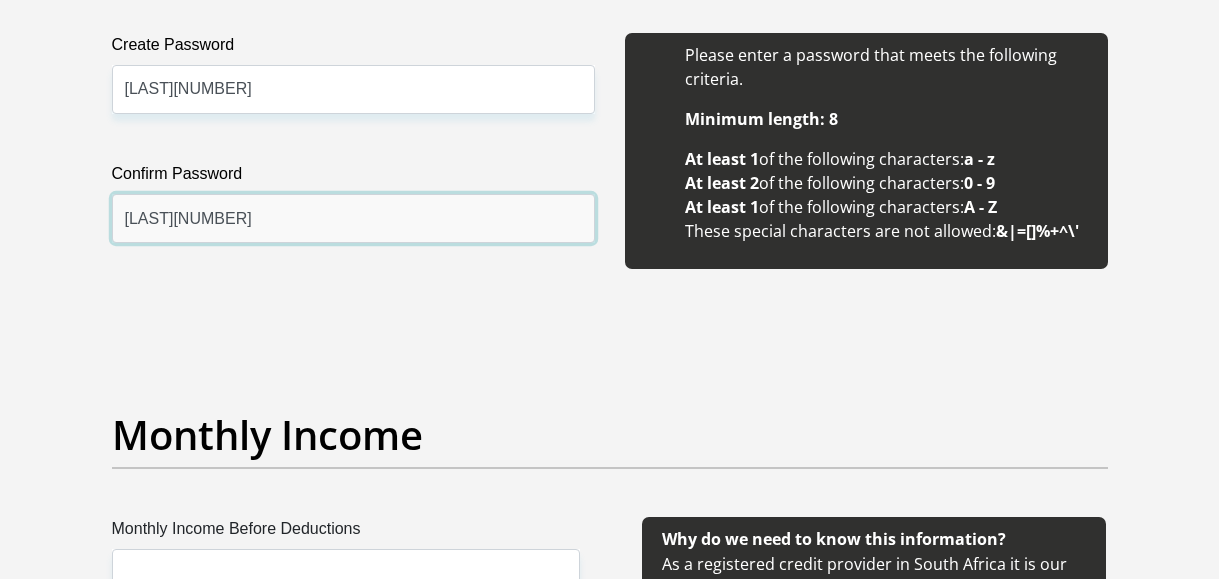 scroll, scrollTop: 2005, scrollLeft: 0, axis: vertical 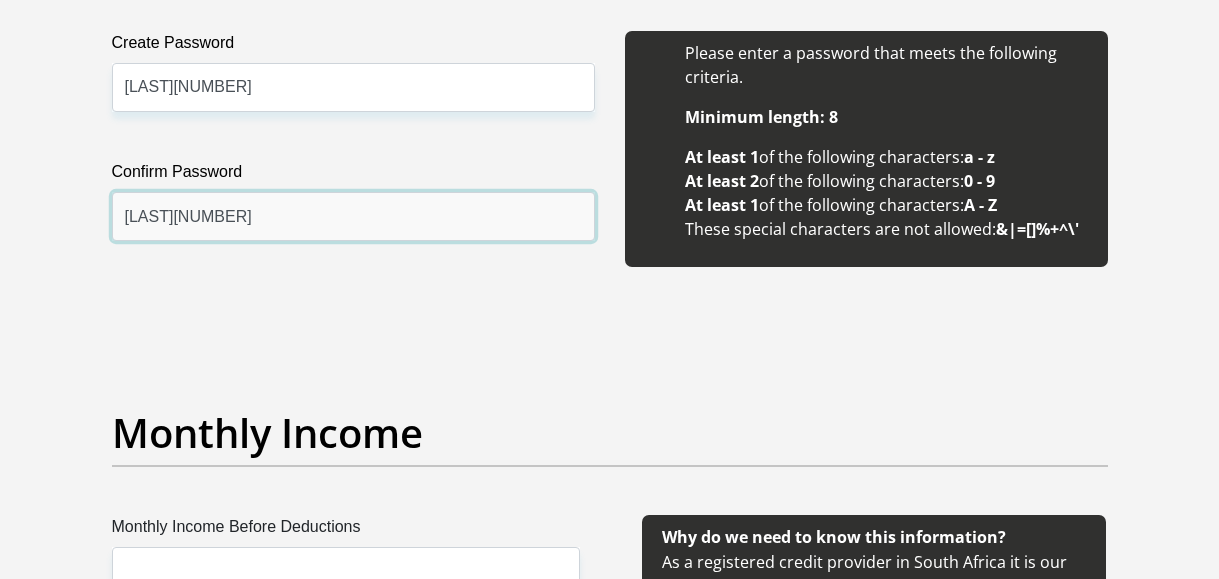 type on "[LAST][NUMBER]" 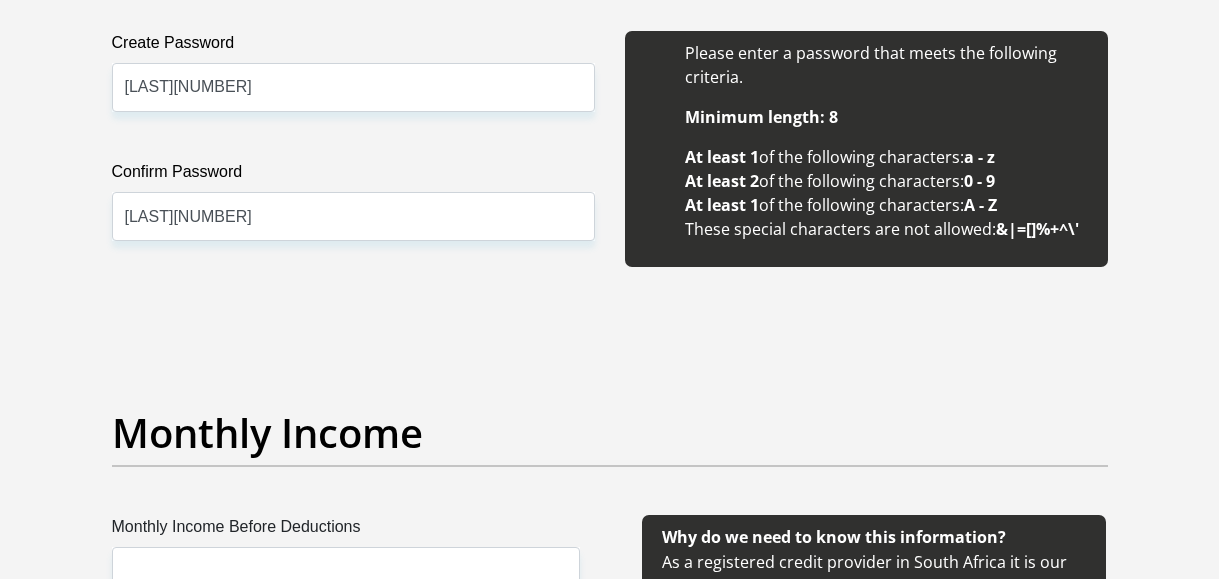 click on "Monthly Income" at bounding box center (610, 433) 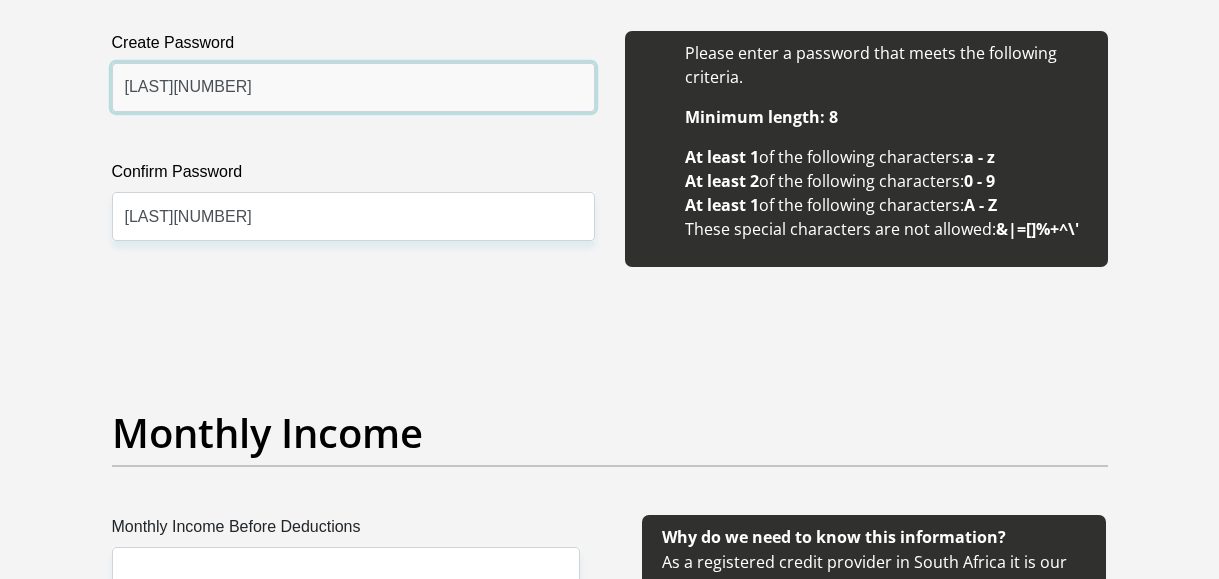 click on "[LAST][NUMBER]" at bounding box center (353, 87) 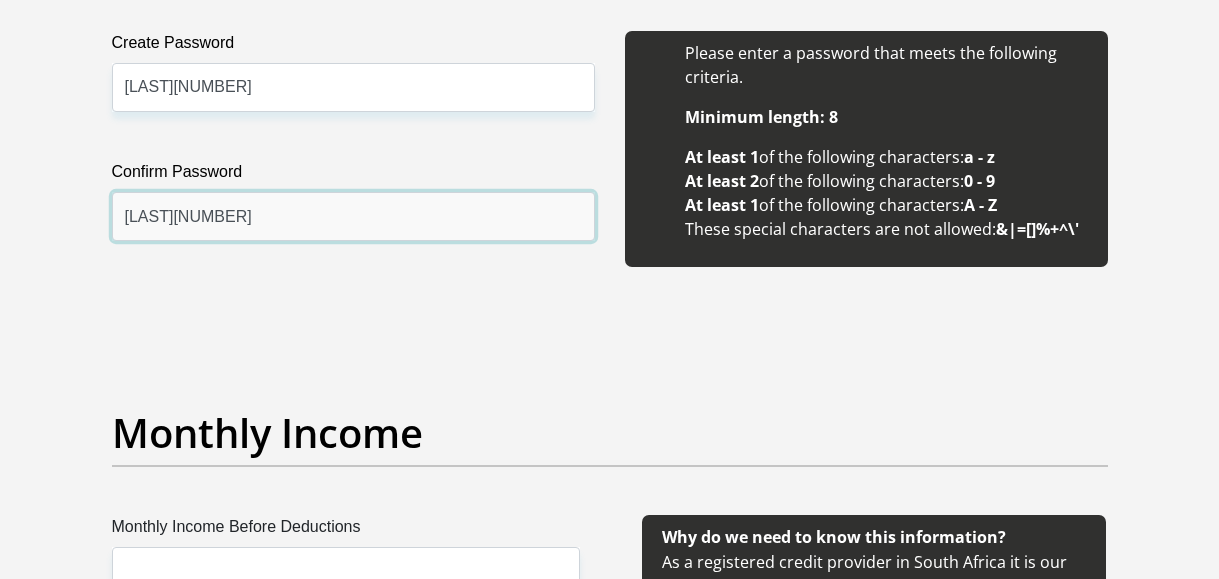 click on "[LAST][NUMBER]" at bounding box center [353, 216] 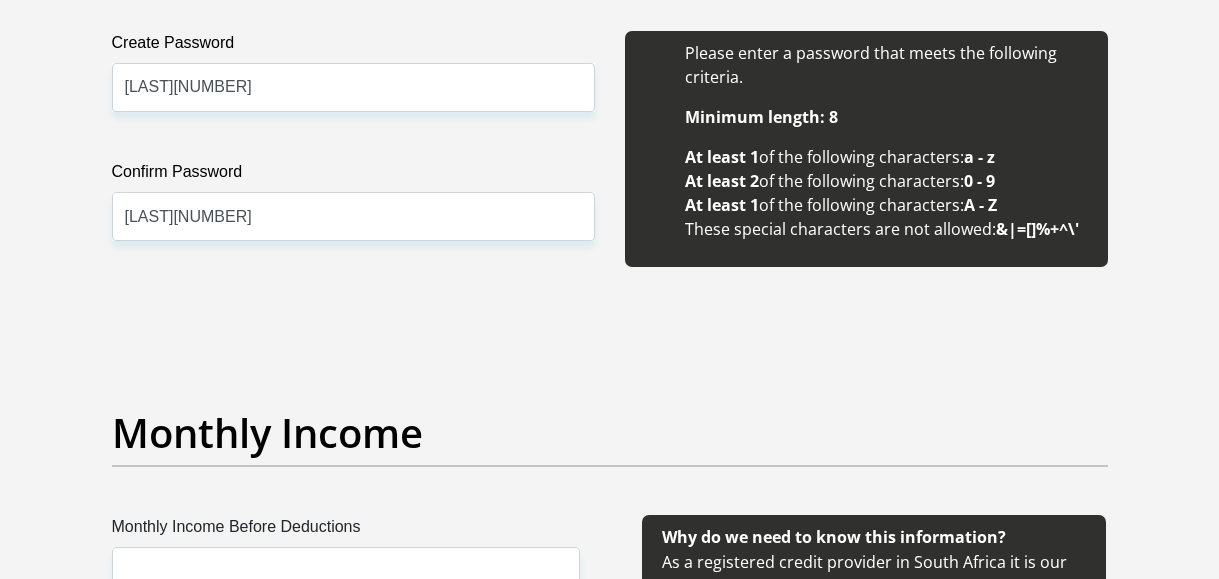 drag, startPoint x: 956, startPoint y: 75, endPoint x: 777, endPoint y: 258, distance: 255.98828 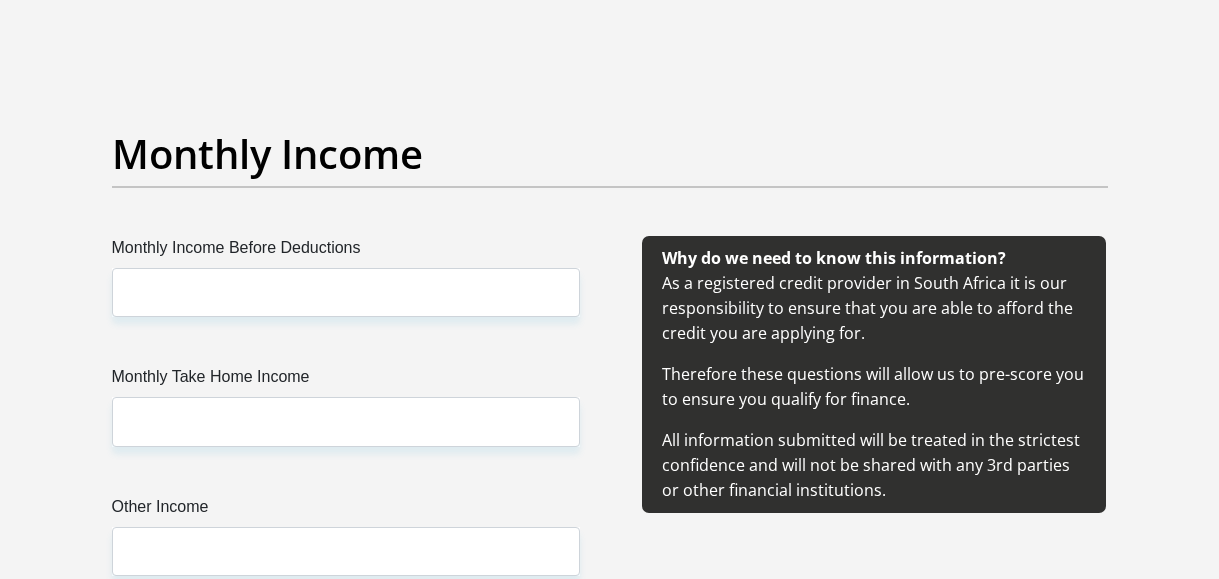 scroll, scrollTop: 2305, scrollLeft: 0, axis: vertical 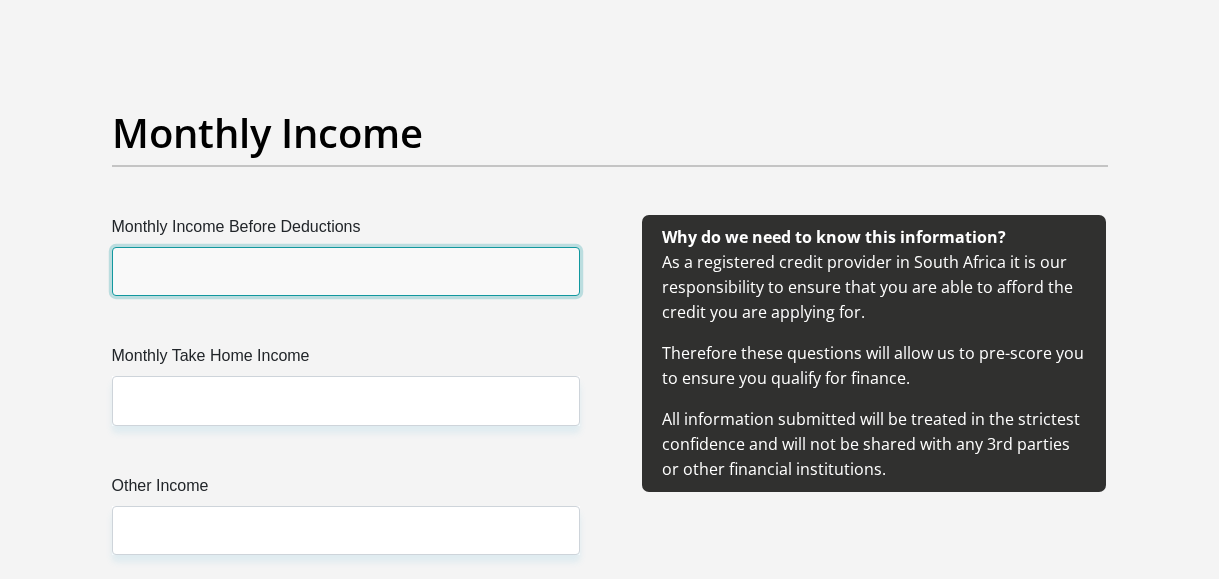 click on "Monthly Income Before Deductions" at bounding box center (346, 271) 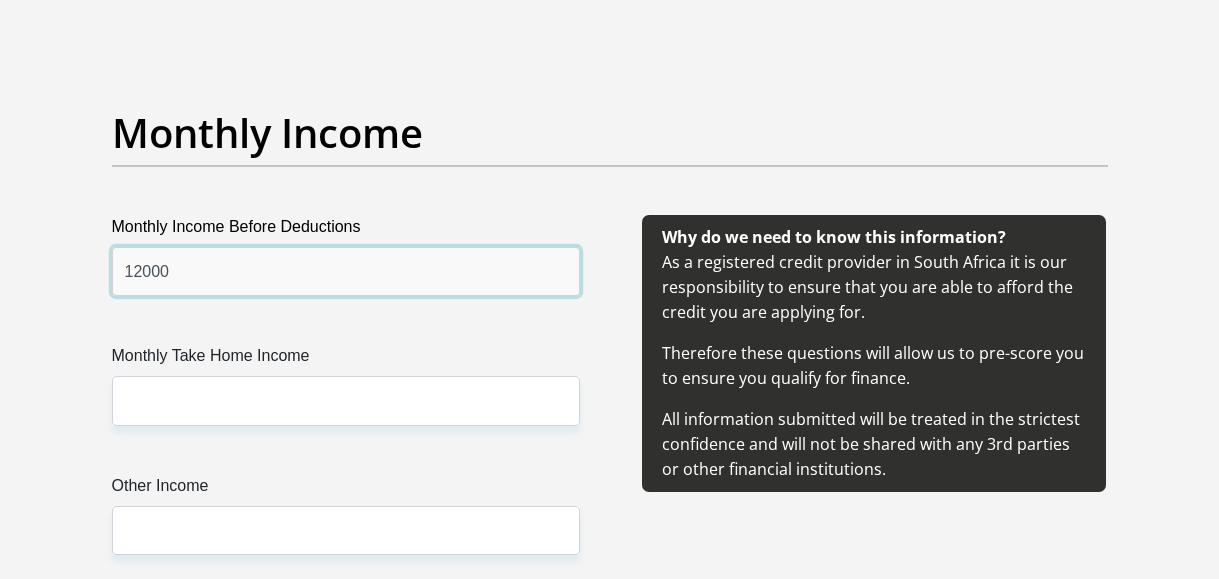 type on "12000" 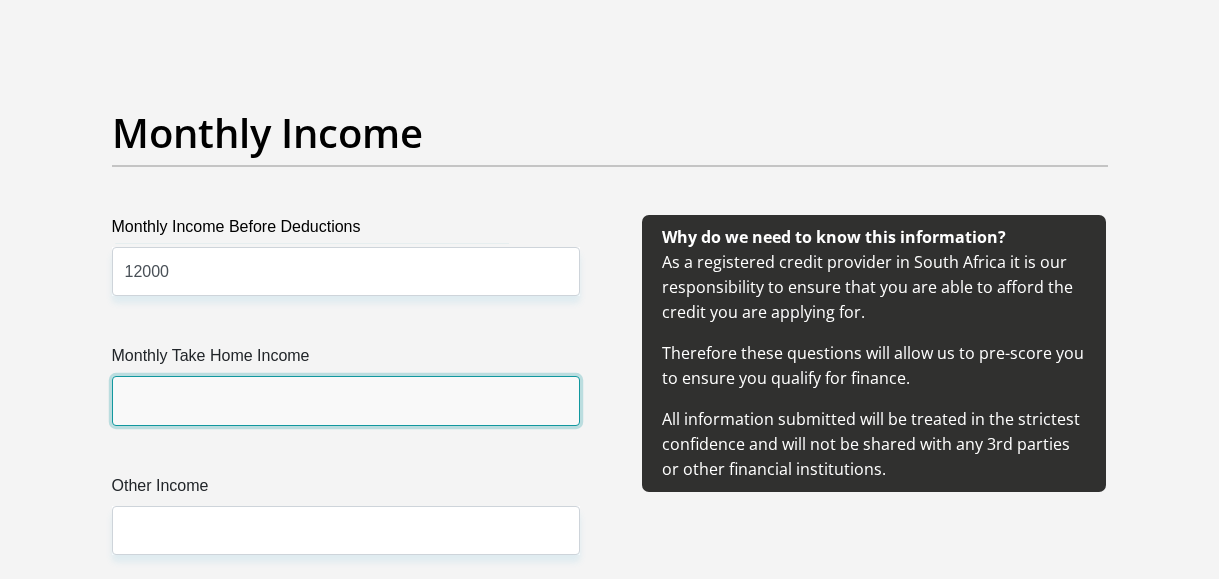 click on "Monthly Take Home Income" at bounding box center [346, 400] 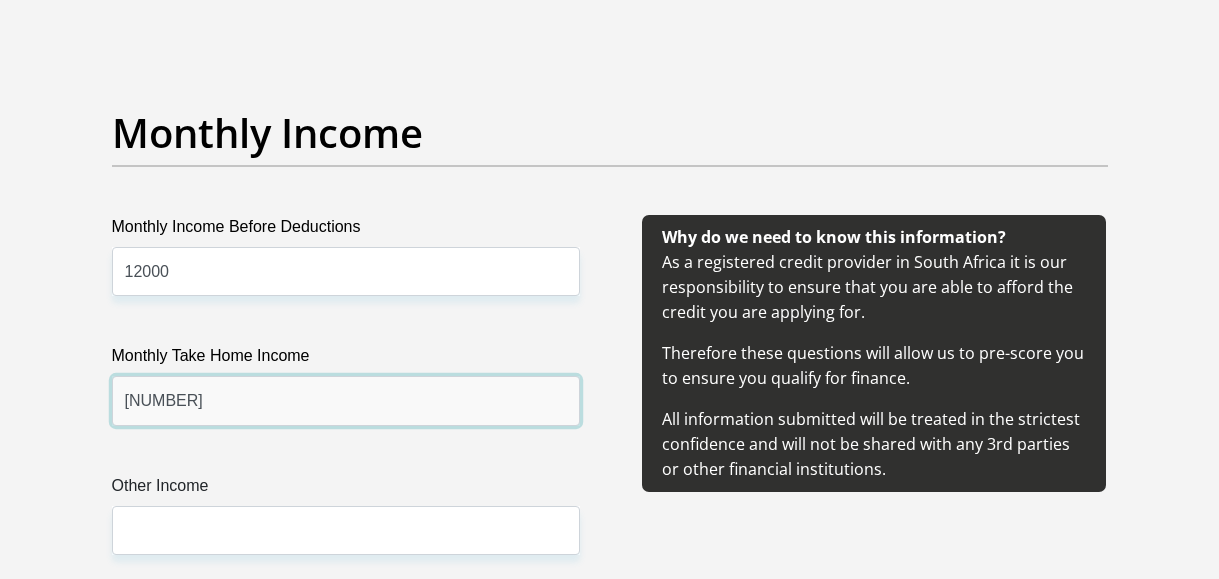 type on "[NUMBER]" 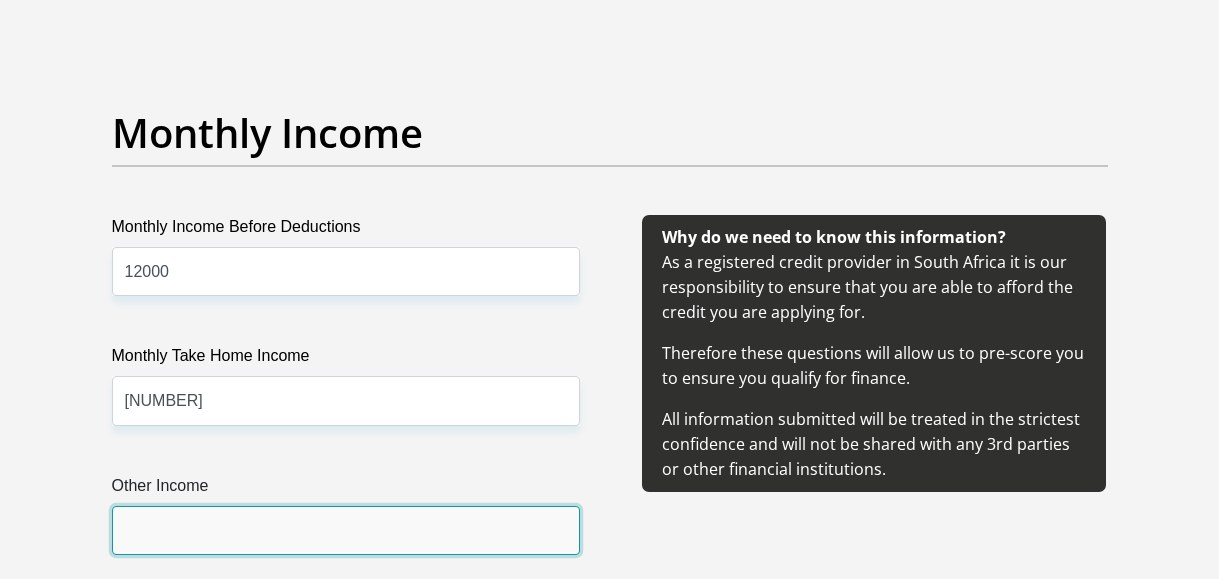 click on "Other Income" at bounding box center [346, 530] 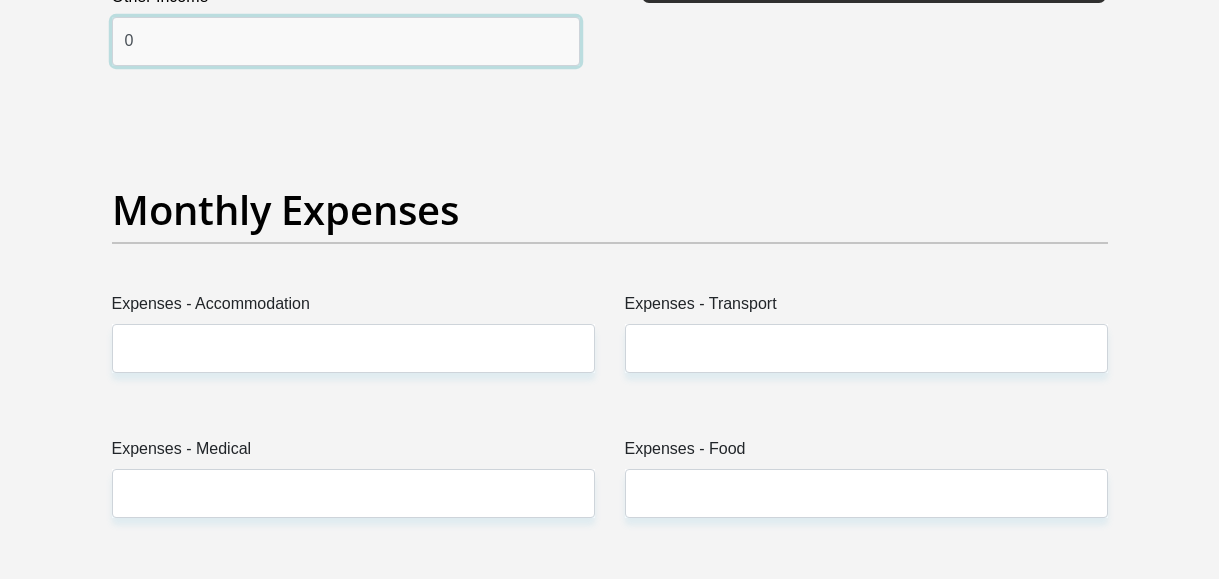 scroll, scrollTop: 2805, scrollLeft: 0, axis: vertical 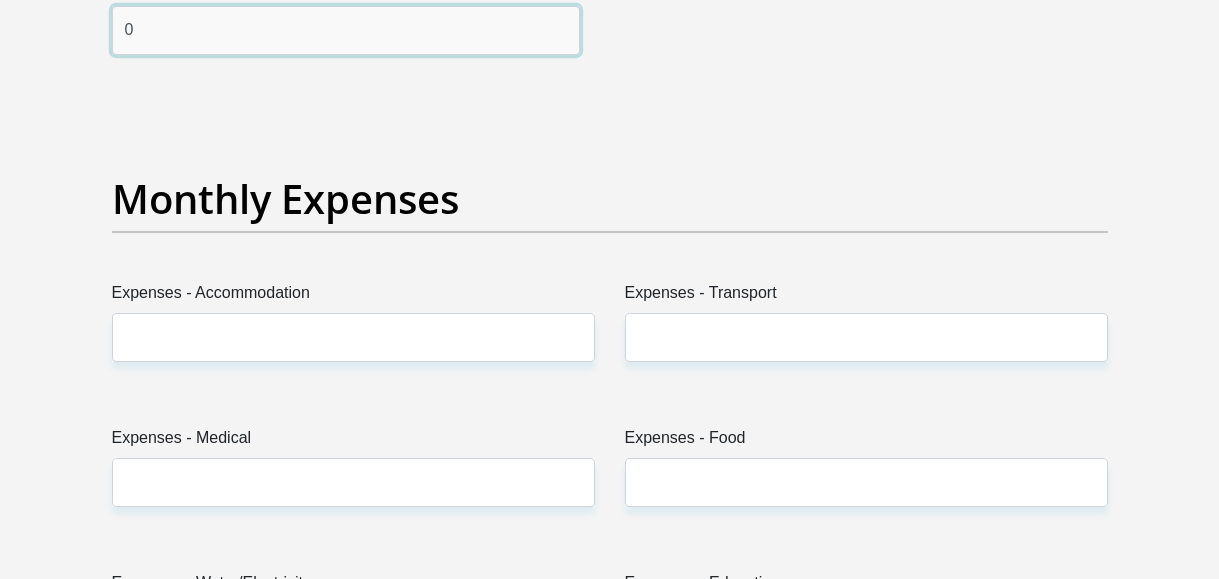 type on "0" 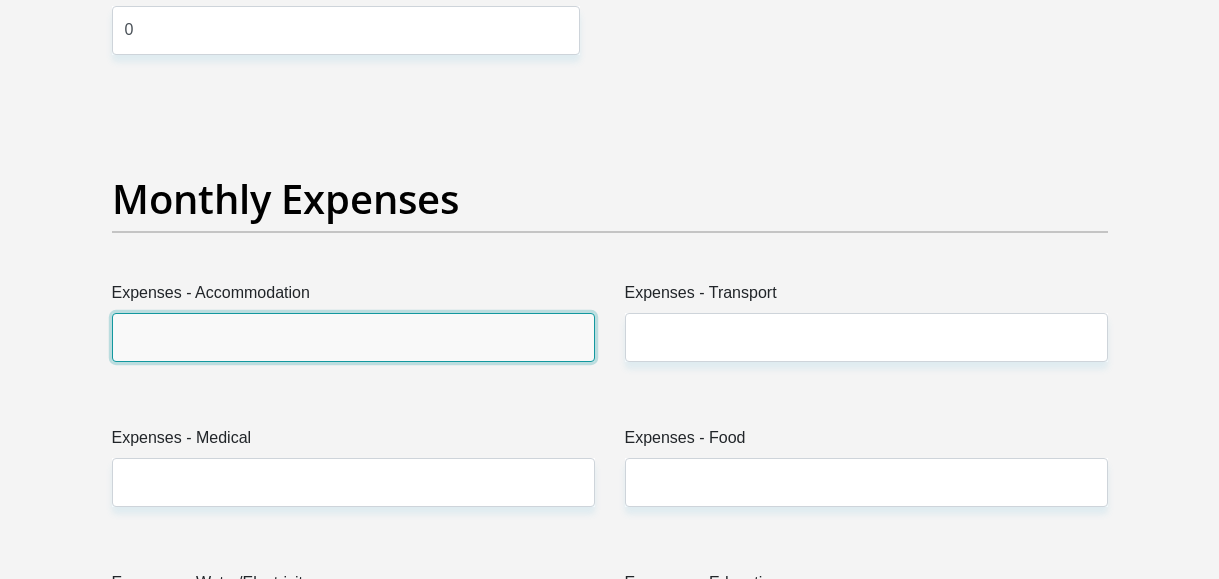 click on "Expenses - Accommodation" at bounding box center [353, 337] 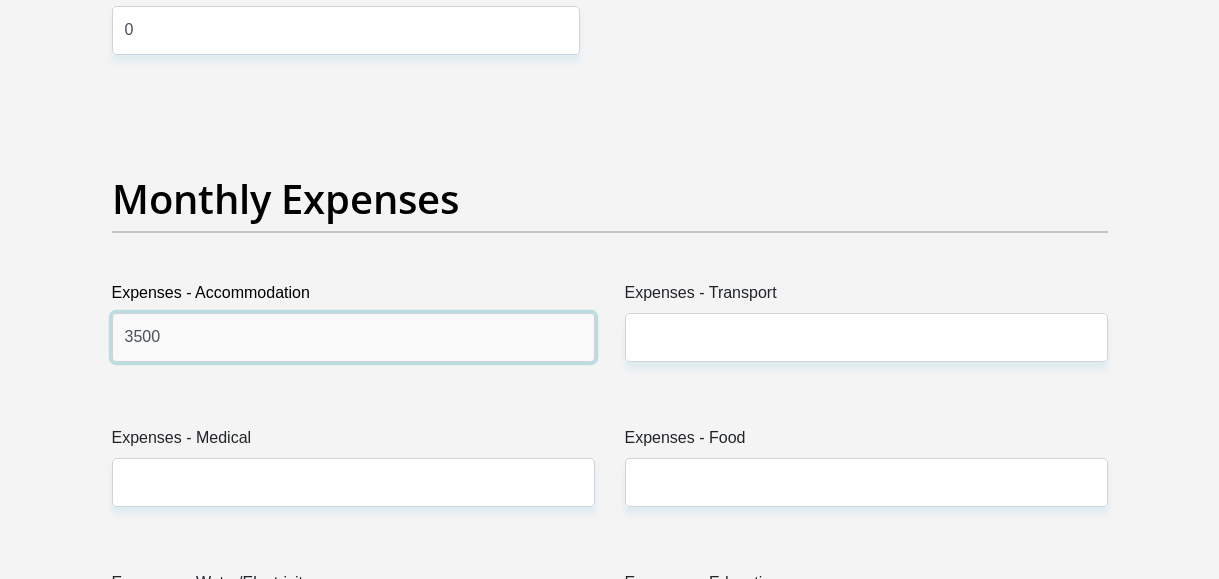type on "3500" 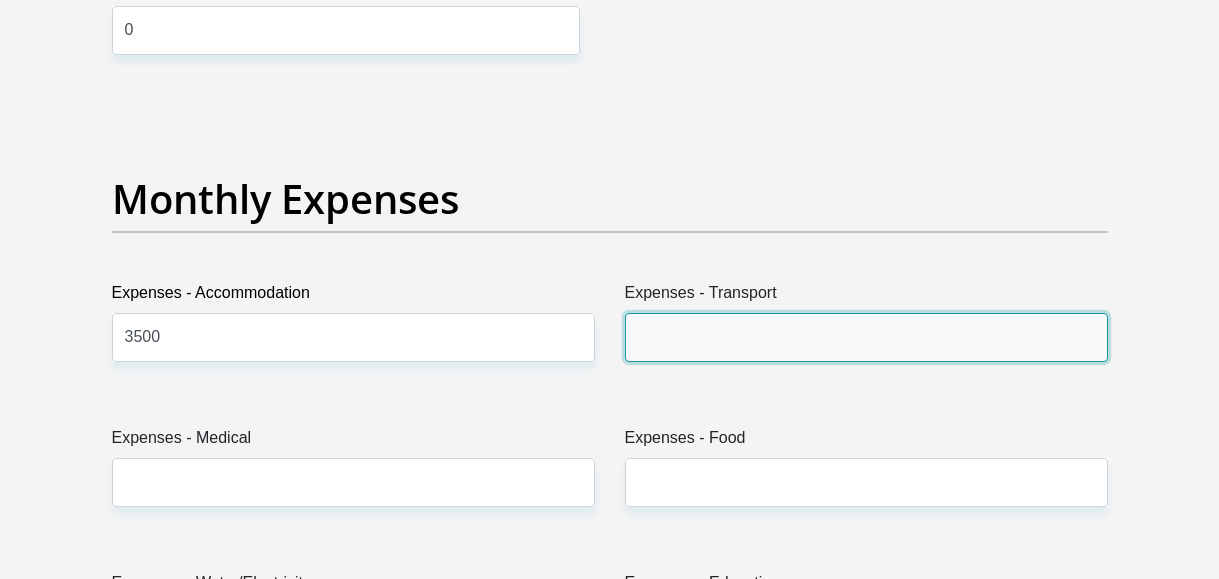 click on "Expenses - Transport" at bounding box center [866, 337] 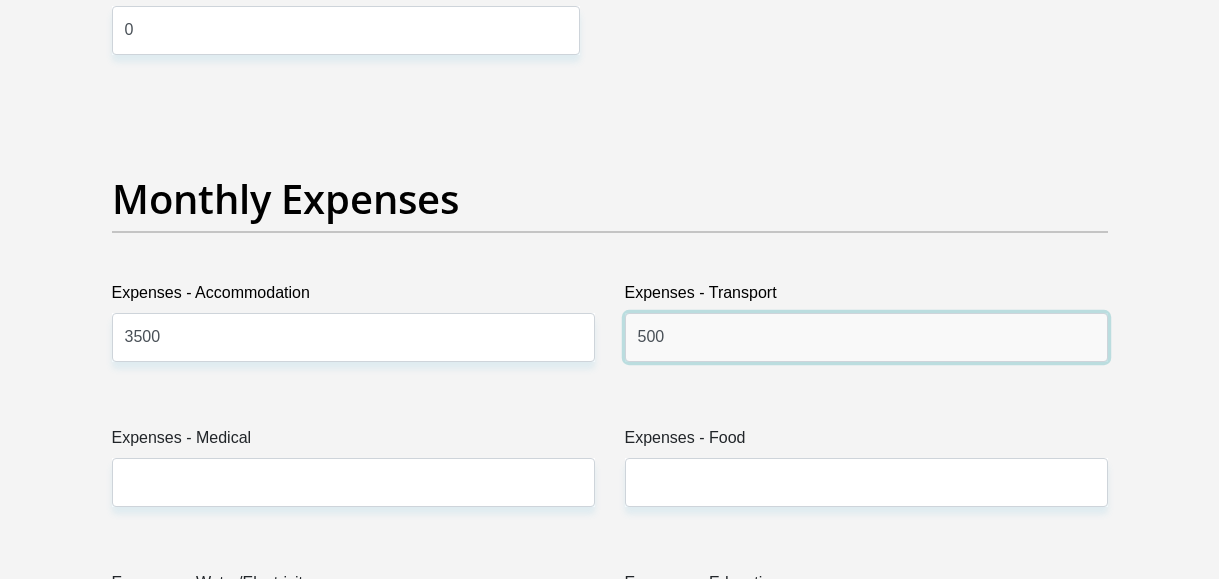 type on "500" 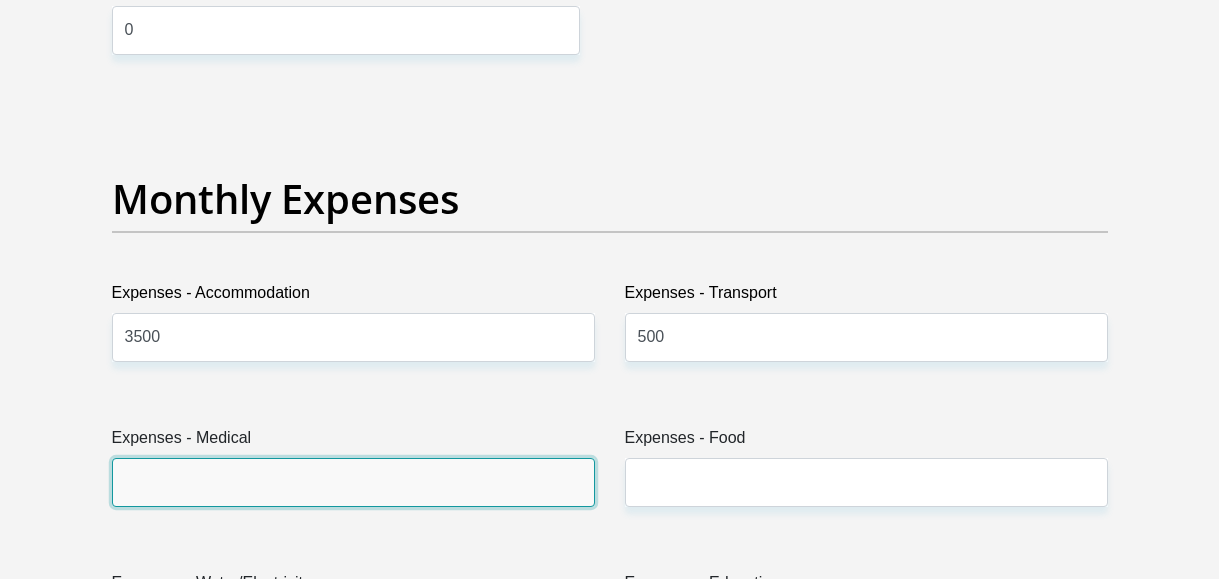 click on "Expenses - Medical" at bounding box center (353, 482) 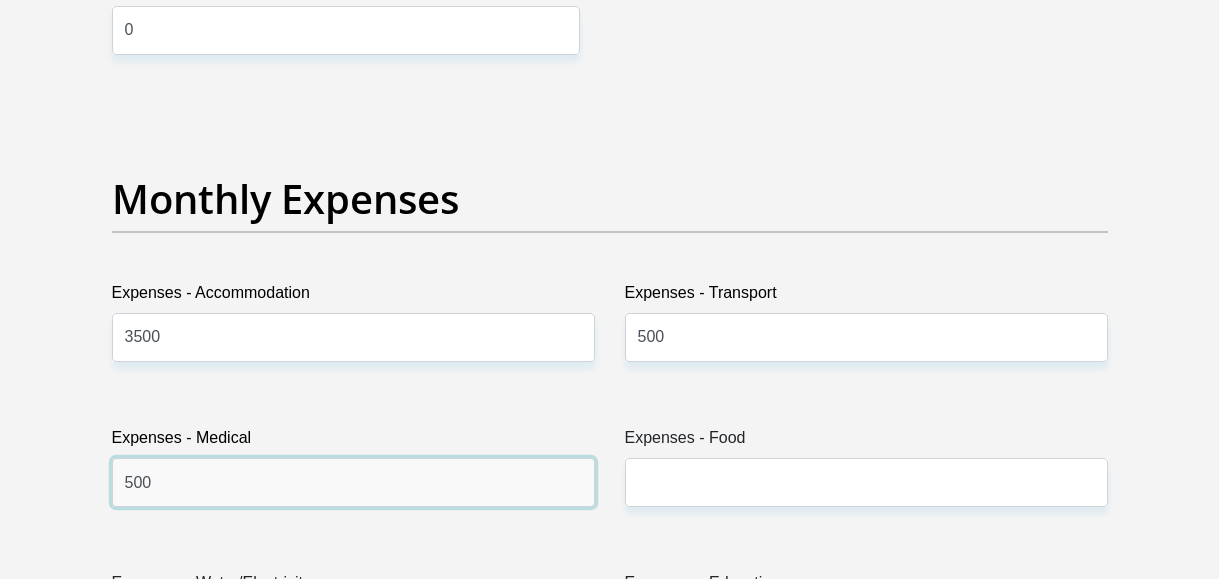 type on "500" 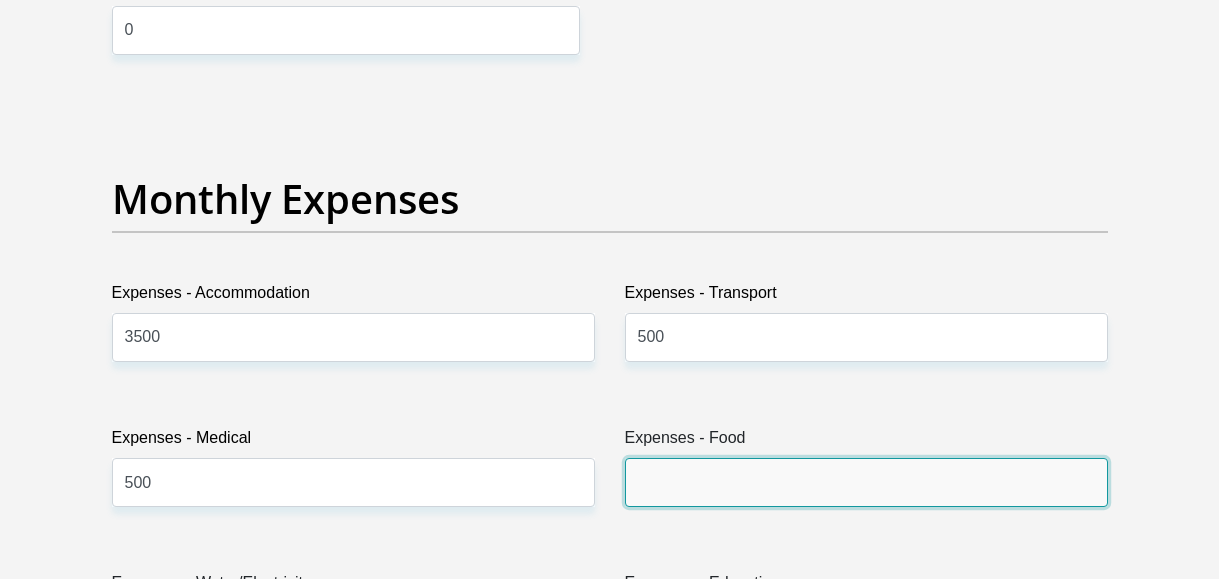 click on "Expenses - Food" at bounding box center (866, 482) 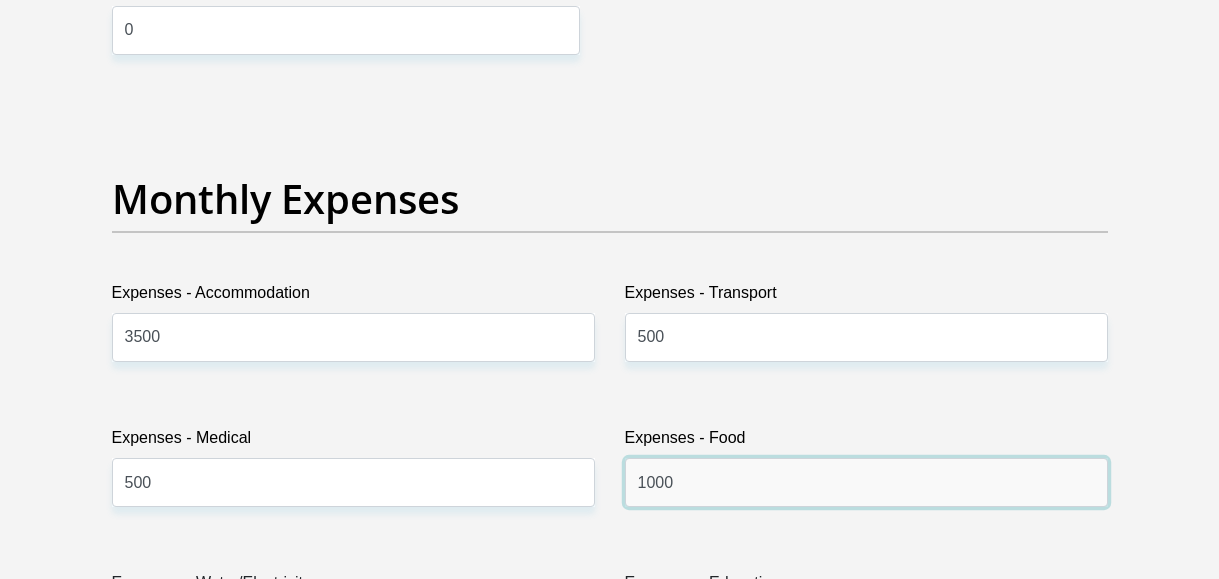 scroll, scrollTop: 3005, scrollLeft: 0, axis: vertical 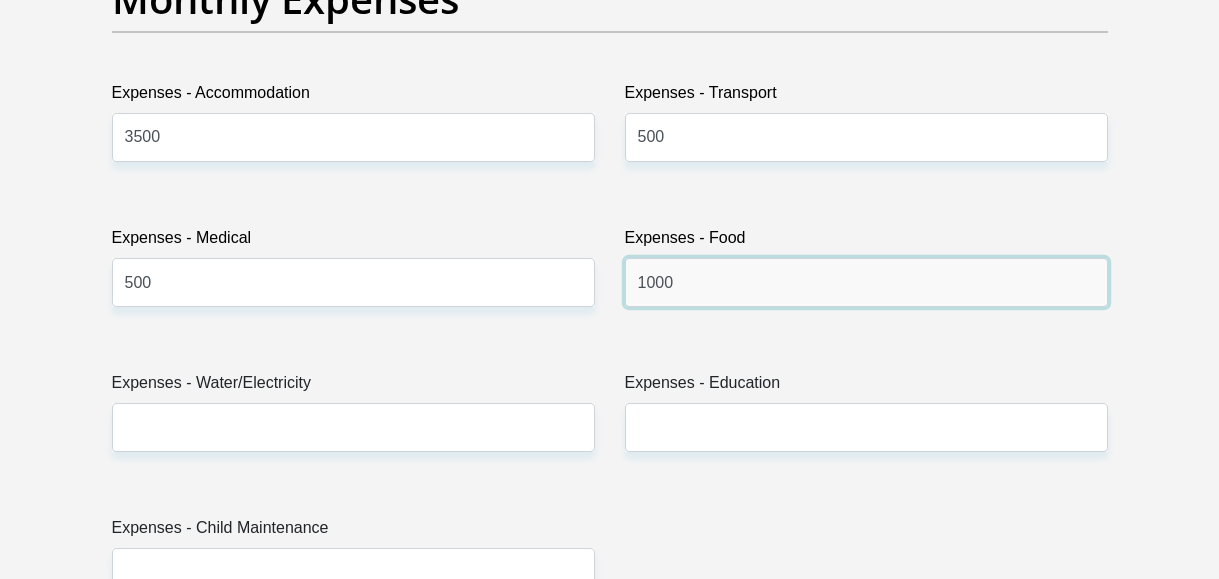 type on "1000" 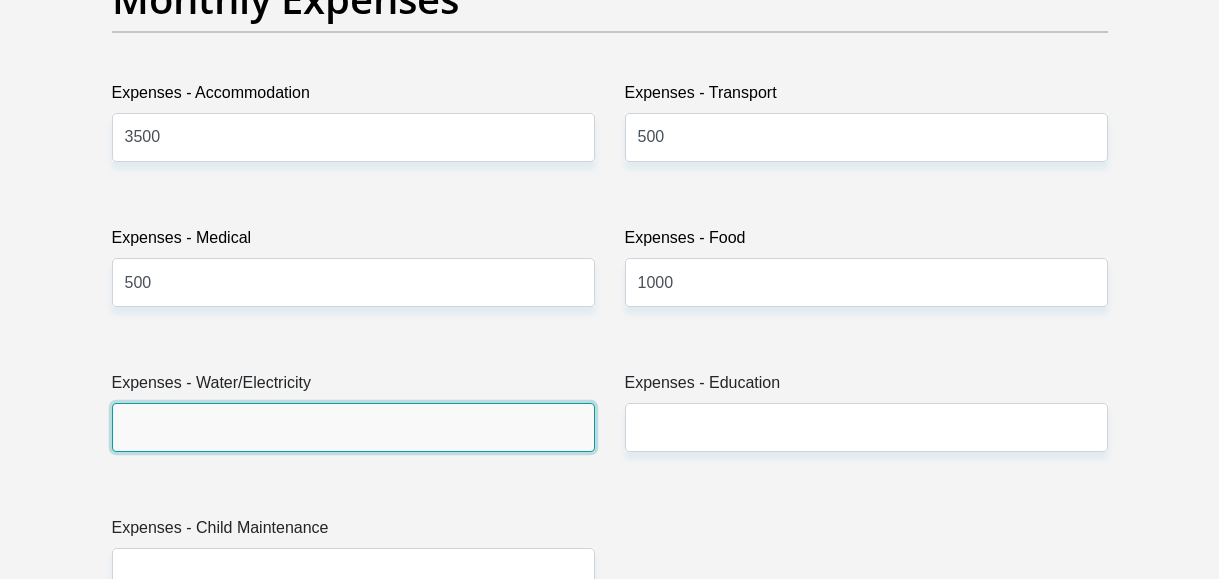 click on "Expenses - Water/Electricity" at bounding box center [353, 427] 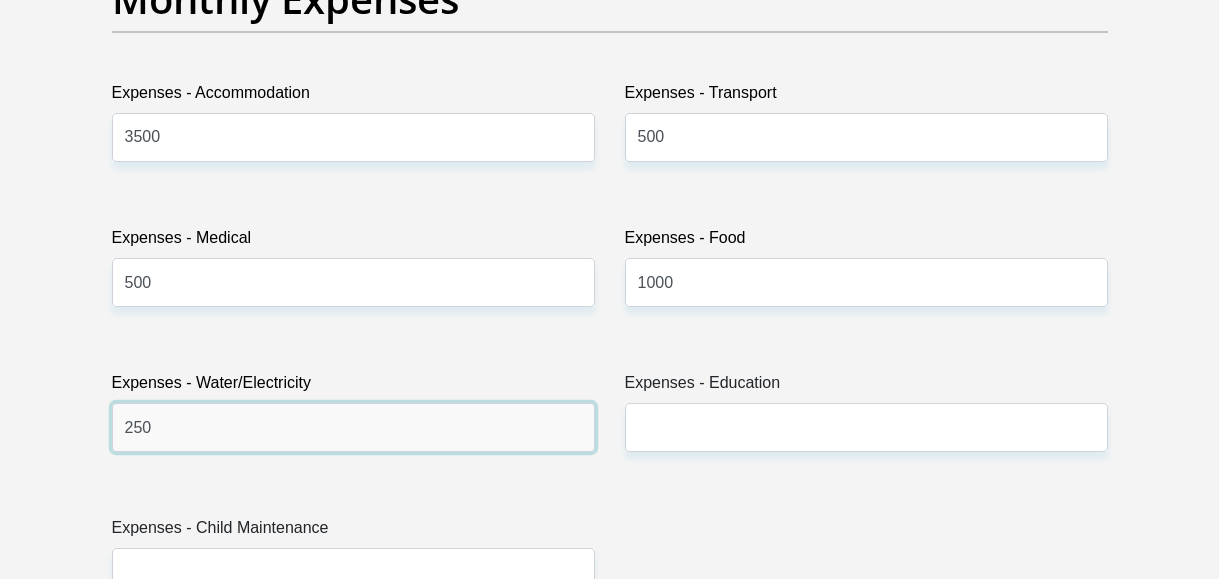 type on "250" 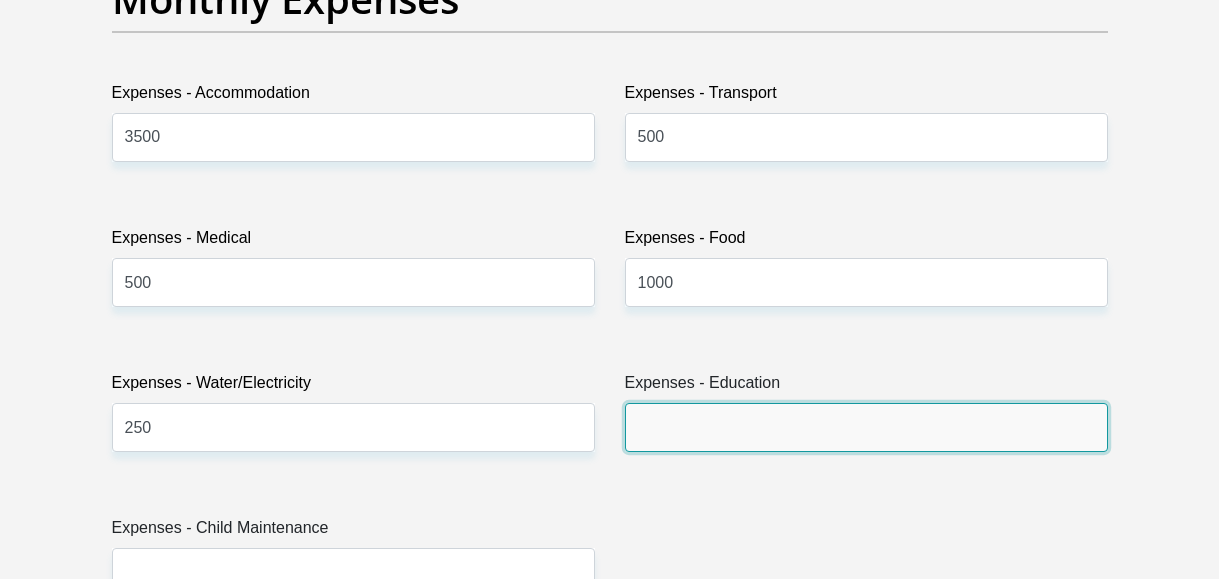 click on "Expenses - Education" at bounding box center (866, 427) 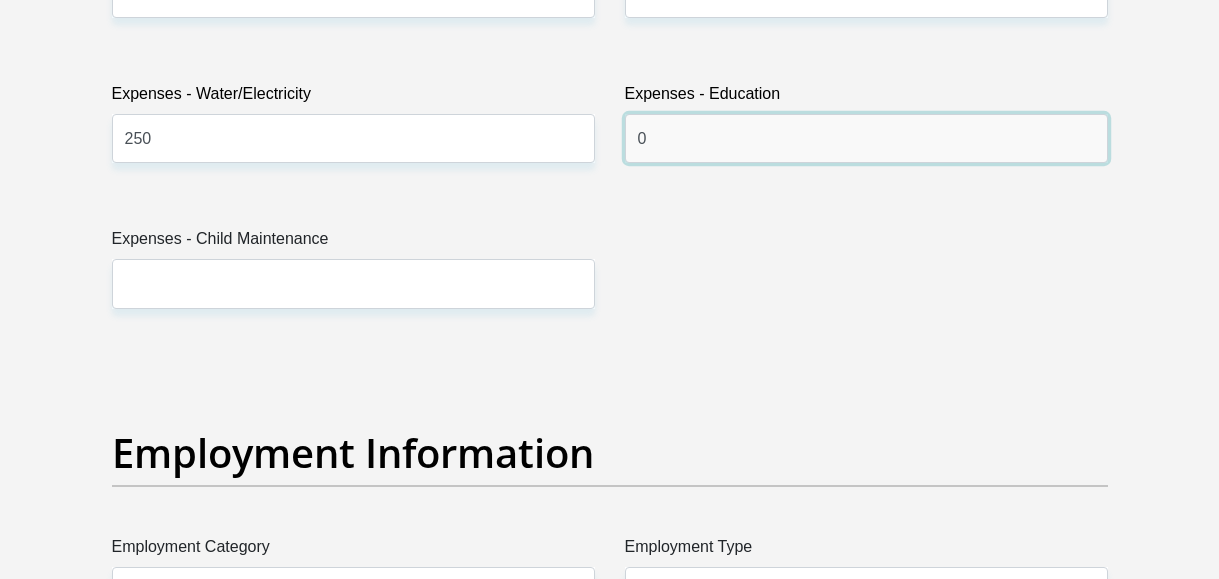 scroll, scrollTop: 3305, scrollLeft: 0, axis: vertical 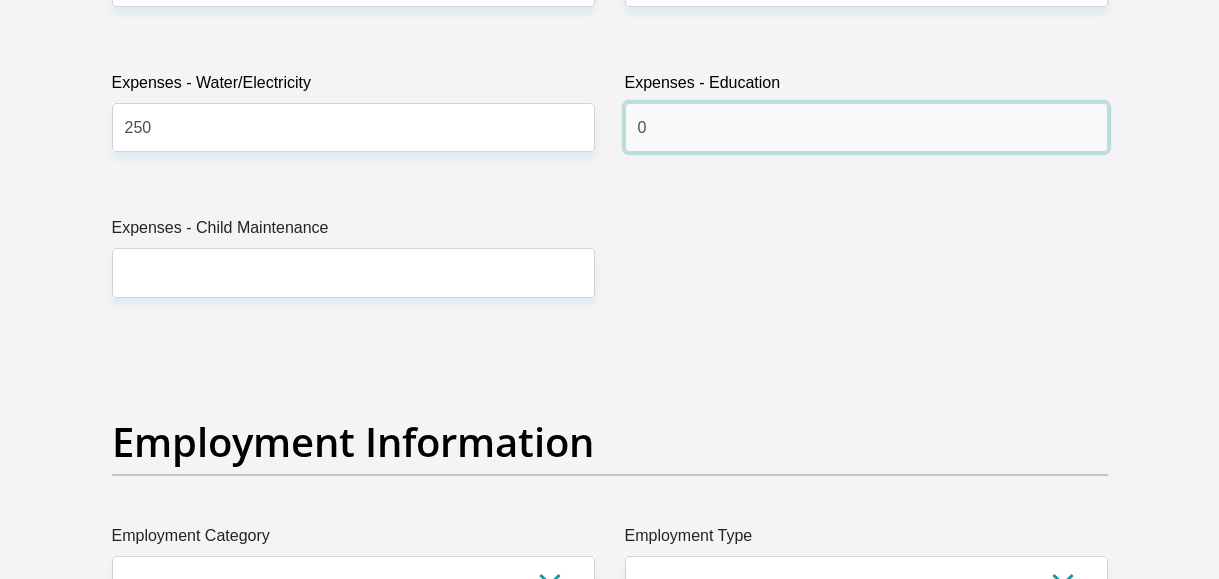 type on "0" 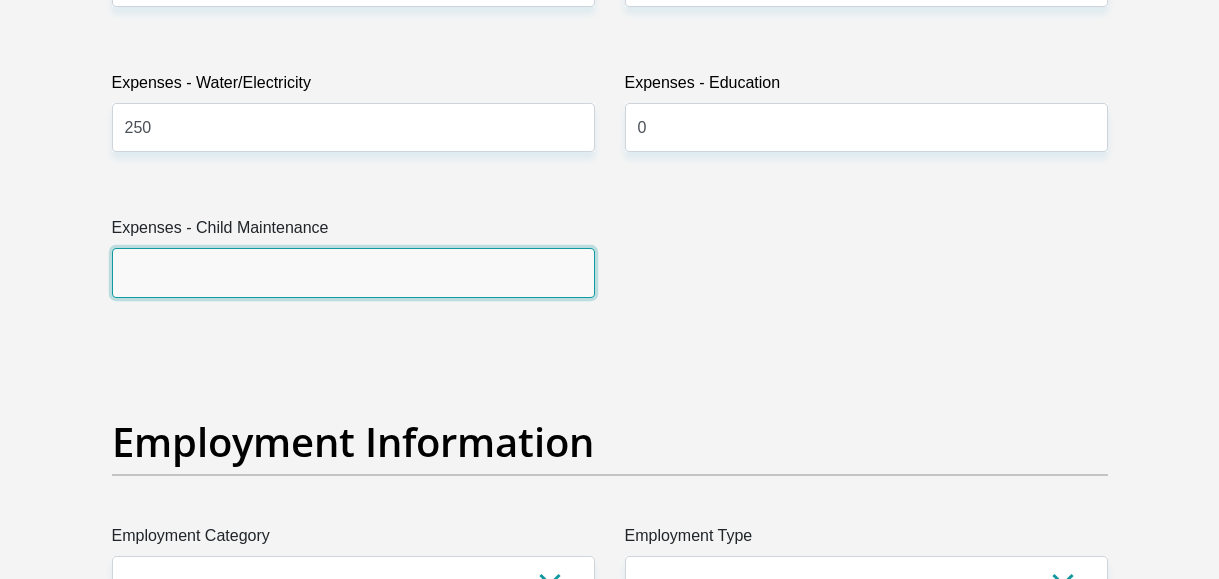 click on "Expenses - Child Maintenance" at bounding box center [353, 272] 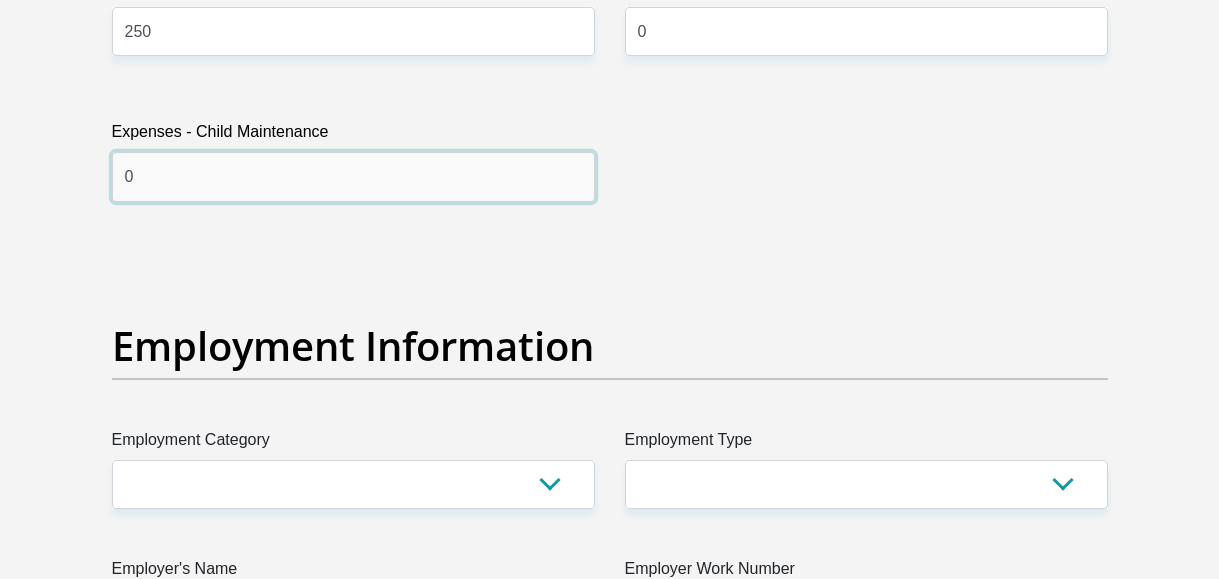 scroll, scrollTop: 3605, scrollLeft: 0, axis: vertical 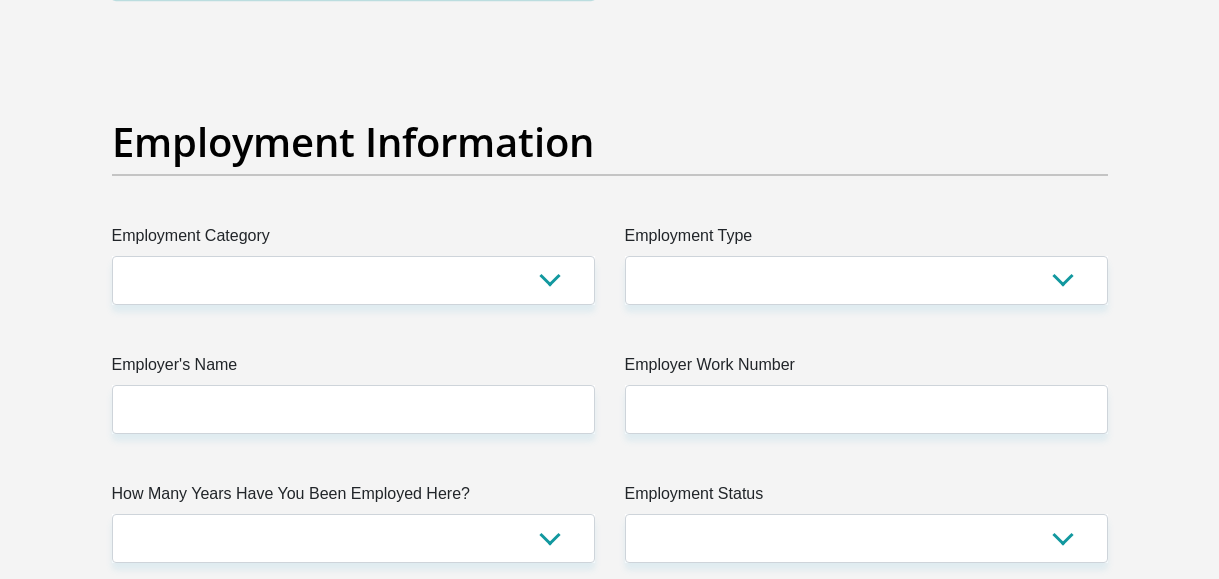 type on "0" 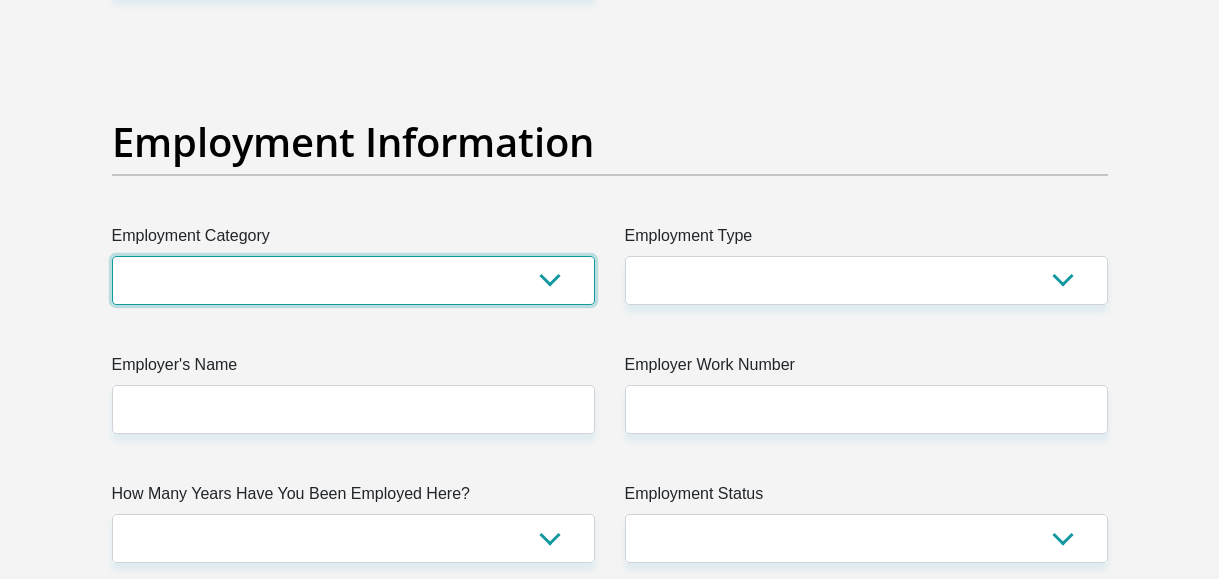 click on "AGRICULTURE
ALCOHOL & TOBACCO
CONSTRUCTION MATERIALS
METALLURGY
EQUIPMENT FOR RENEWABLE ENERGY
SPECIALIZED CONTRACTORS
CAR
GAMING (INCL. INTERNET
OTHER WHOLESALE
UNLICENSED PHARMACEUTICALS
CURRENCY EXCHANGE HOUSES
OTHER FINANCIAL INSTITUTIONS & INSURANCE
REAL ESTATE AGENTS
OIL & GAS
OTHER MATERIALS (E.G. IRON ORE)
PRECIOUS STONES & PRECIOUS METALS
POLITICAL ORGANIZATIONS
RELIGIOUS ORGANIZATIONS(NOT SECTS)
ACTI. HAVING BUSINESS DEAL WITH PUBLIC ADMINISTRATION
LAUNDROMATS" at bounding box center [353, 280] 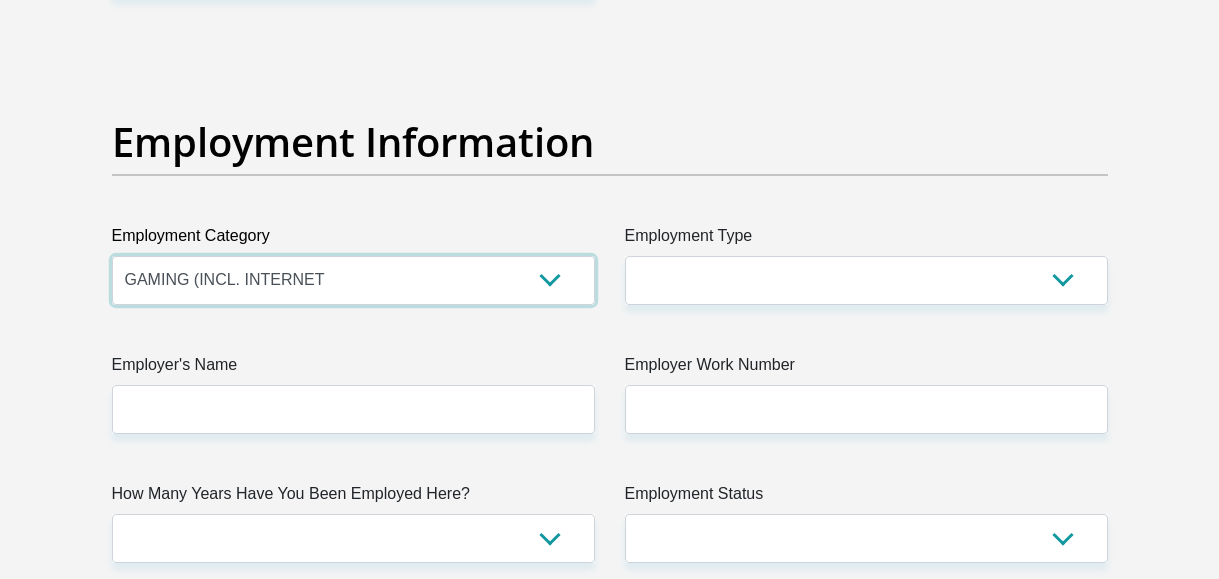 click on "AGRICULTURE
ALCOHOL & TOBACCO
CONSTRUCTION MATERIALS
METALLURGY
EQUIPMENT FOR RENEWABLE ENERGY
SPECIALIZED CONTRACTORS
CAR
GAMING (INCL. INTERNET
OTHER WHOLESALE
UNLICENSED PHARMACEUTICALS
CURRENCY EXCHANGE HOUSES
OTHER FINANCIAL INSTITUTIONS & INSURANCE
REAL ESTATE AGENTS
OIL & GAS
OTHER MATERIALS (E.G. IRON ORE)
PRECIOUS STONES & PRECIOUS METALS
POLITICAL ORGANIZATIONS
RELIGIOUS ORGANIZATIONS(NOT SECTS)
ACTI. HAVING BUSINESS DEAL WITH PUBLIC ADMINISTRATION
LAUNDROMATS" at bounding box center [353, 280] 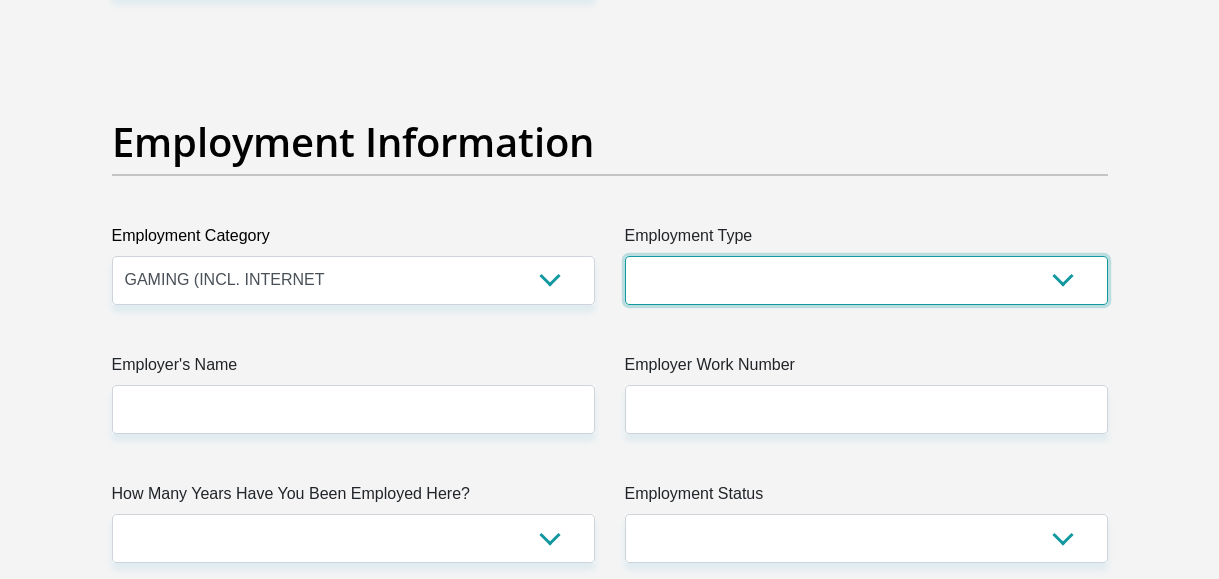 click on "College/Lecturer
Craft Seller
Creative
Driver
Executive
Farmer
Forces - Non Commissioned
Forces - Officer
Hawker
Housewife
Labourer
Licenced Professional
Manager
Miner
Non Licenced Professional
Office Staff/Clerk
Outside Worker
Pensioner
Permanent Teacher
Production/Manufacturing
Sales
Self-Employed
Semi-Professional Worker
Service Industry  Social Worker  Student" at bounding box center [866, 280] 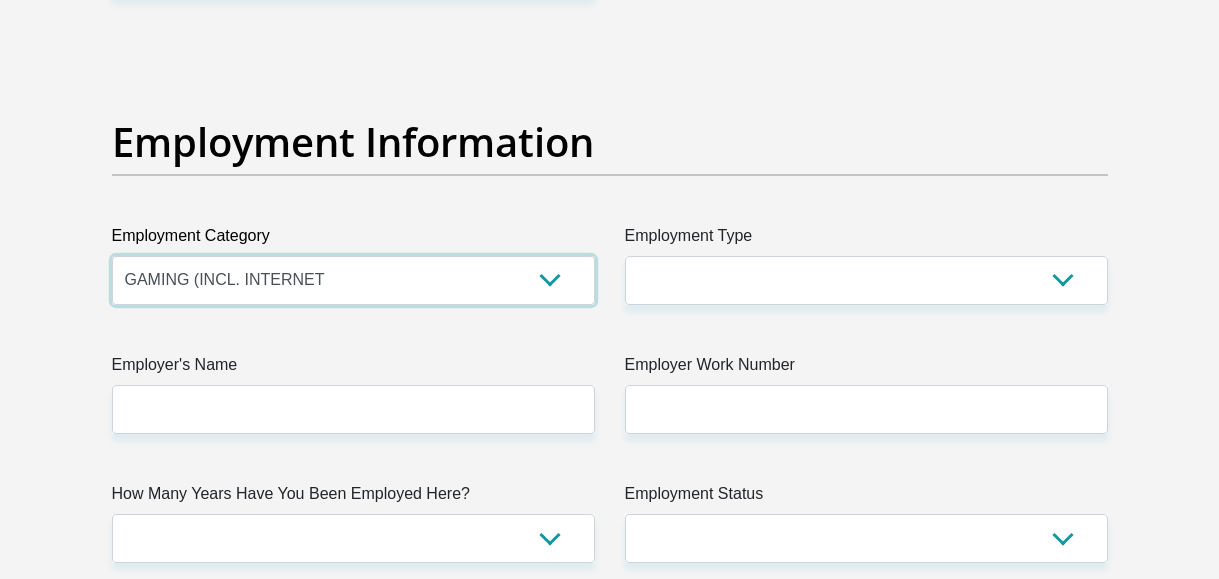 click on "AGRICULTURE
ALCOHOL & TOBACCO
CONSTRUCTION MATERIALS
METALLURGY
EQUIPMENT FOR RENEWABLE ENERGY
SPECIALIZED CONTRACTORS
CAR
GAMING (INCL. INTERNET
OTHER WHOLESALE
UNLICENSED PHARMACEUTICALS
CURRENCY EXCHANGE HOUSES
OTHER FINANCIAL INSTITUTIONS & INSURANCE
REAL ESTATE AGENTS
OIL & GAS
OTHER MATERIALS (E.G. IRON ORE)
PRECIOUS STONES & PRECIOUS METALS
POLITICAL ORGANIZATIONS
RELIGIOUS ORGANIZATIONS(NOT SECTS)
ACTI. HAVING BUSINESS DEAL WITH PUBLIC ADMINISTRATION
LAUNDROMATS" at bounding box center (353, 280) 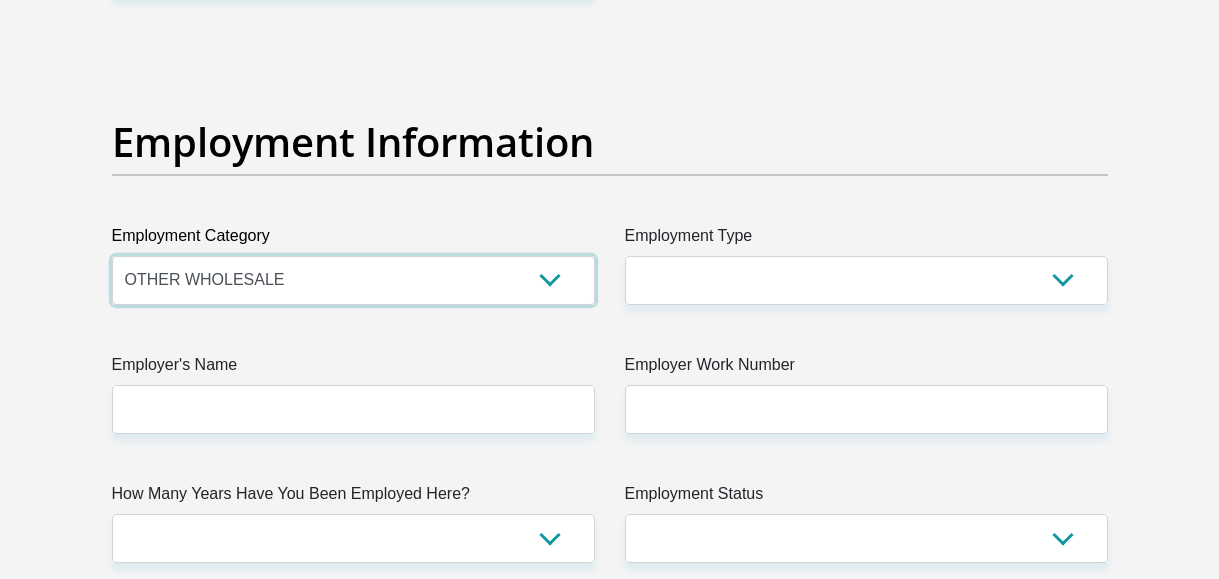 click on "AGRICULTURE
ALCOHOL & TOBACCO
CONSTRUCTION MATERIALS
METALLURGY
EQUIPMENT FOR RENEWABLE ENERGY
SPECIALIZED CONTRACTORS
CAR
GAMING (INCL. INTERNET
OTHER WHOLESALE
UNLICENSED PHARMACEUTICALS
CURRENCY EXCHANGE HOUSES
OTHER FINANCIAL INSTITUTIONS & INSURANCE
REAL ESTATE AGENTS
OIL & GAS
OTHER MATERIALS (E.G. IRON ORE)
PRECIOUS STONES & PRECIOUS METALS
POLITICAL ORGANIZATIONS
RELIGIOUS ORGANIZATIONS(NOT SECTS)
ACTI. HAVING BUSINESS DEAL WITH PUBLIC ADMINISTRATION
LAUNDROMATS" at bounding box center (353, 280) 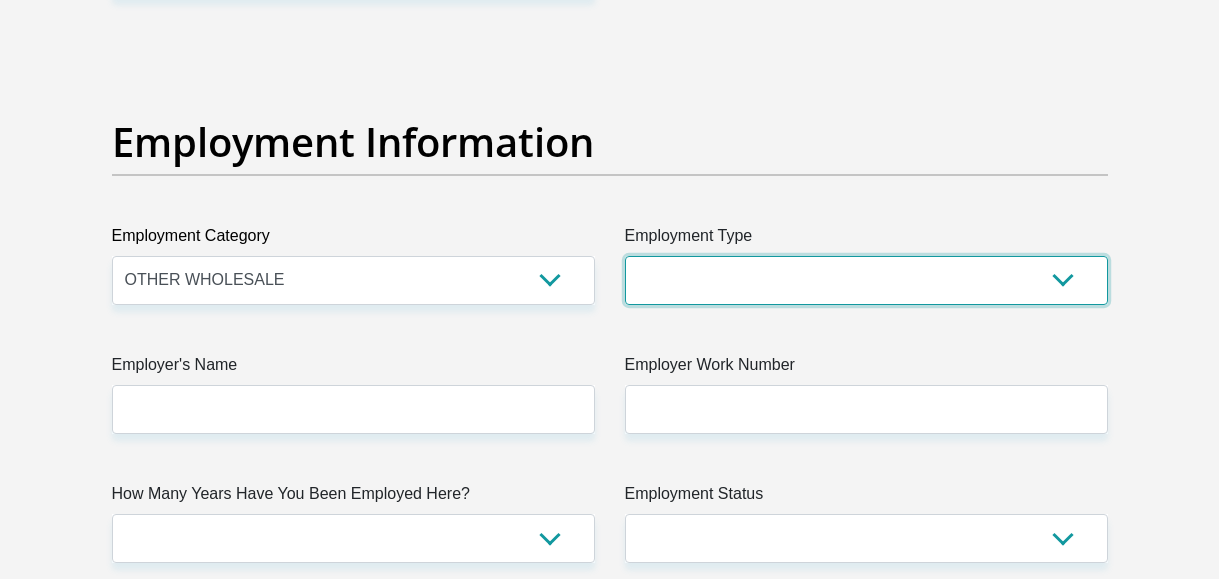 click on "College/Lecturer
Craft Seller
Creative
Driver
Executive
Farmer
Forces - Non Commissioned
Forces - Officer
Hawker
Housewife
Labourer
Licenced Professional
Manager
Miner
Non Licenced Professional
Office Staff/Clerk
Outside Worker
Pensioner
Permanent Teacher
Production/Manufacturing
Sales
Self-Employed
Semi-Professional Worker
Service Industry  Social Worker  Student" at bounding box center [866, 280] 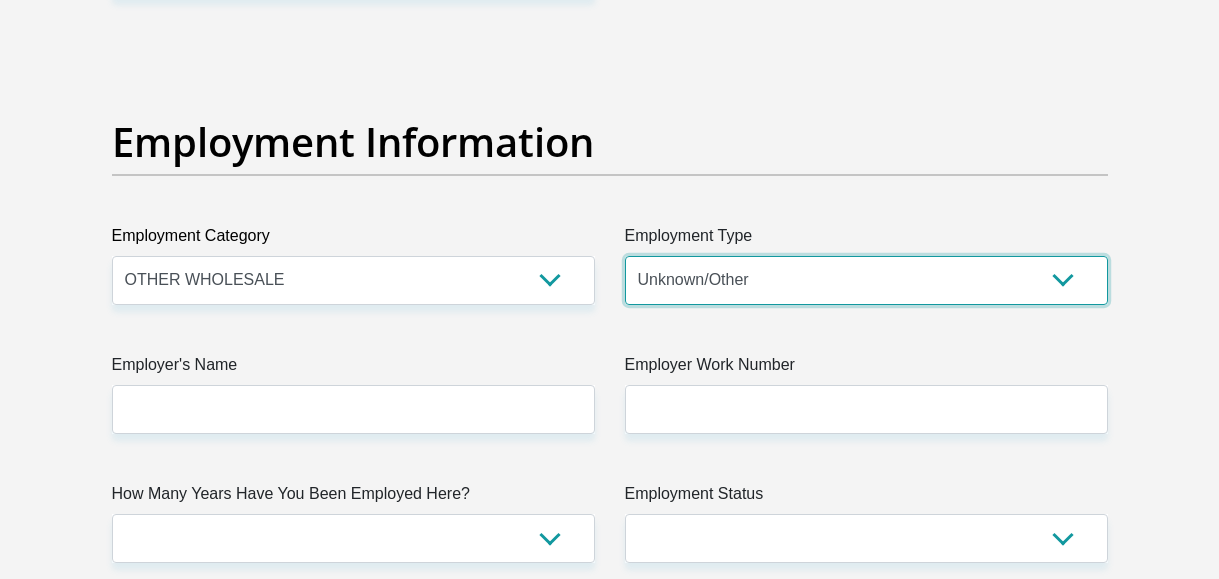 click on "College/Lecturer
Craft Seller
Creative
Driver
Executive
Farmer
Forces - Non Commissioned
Forces - Officer
Hawker
Housewife
Labourer
Licenced Professional
Manager
Miner
Non Licenced Professional
Office Staff/Clerk
Outside Worker
Pensioner
Permanent Teacher
Production/Manufacturing
Sales
Self-Employed
Semi-Professional Worker
Service Industry  Social Worker  Student" at bounding box center [866, 280] 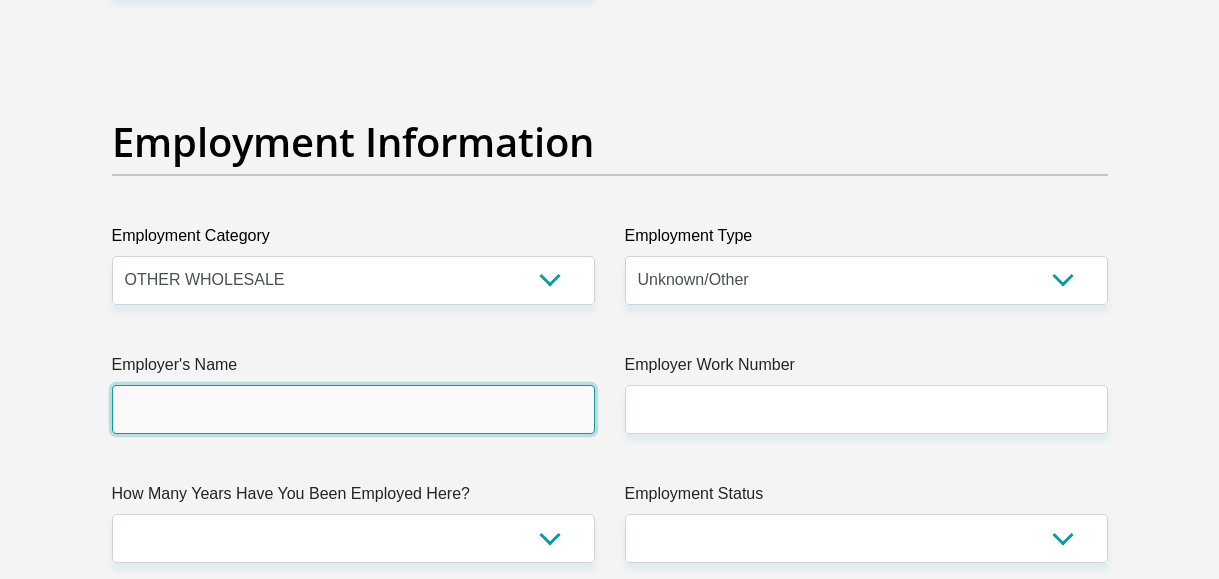 click on "Employer's Name" at bounding box center [353, 409] 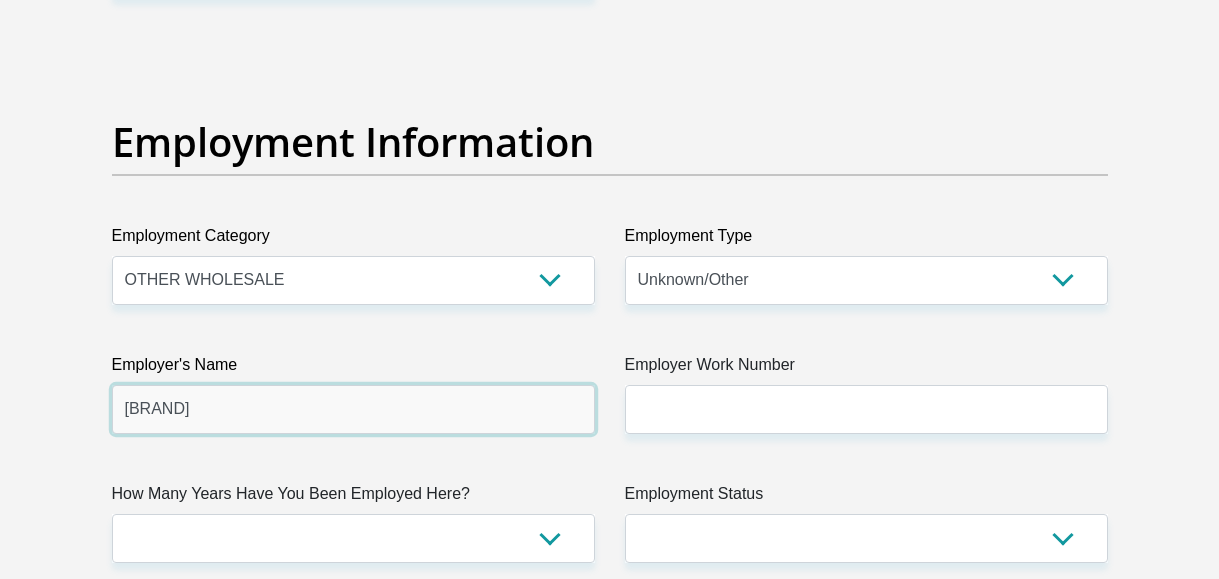 type on "[BRAND]" 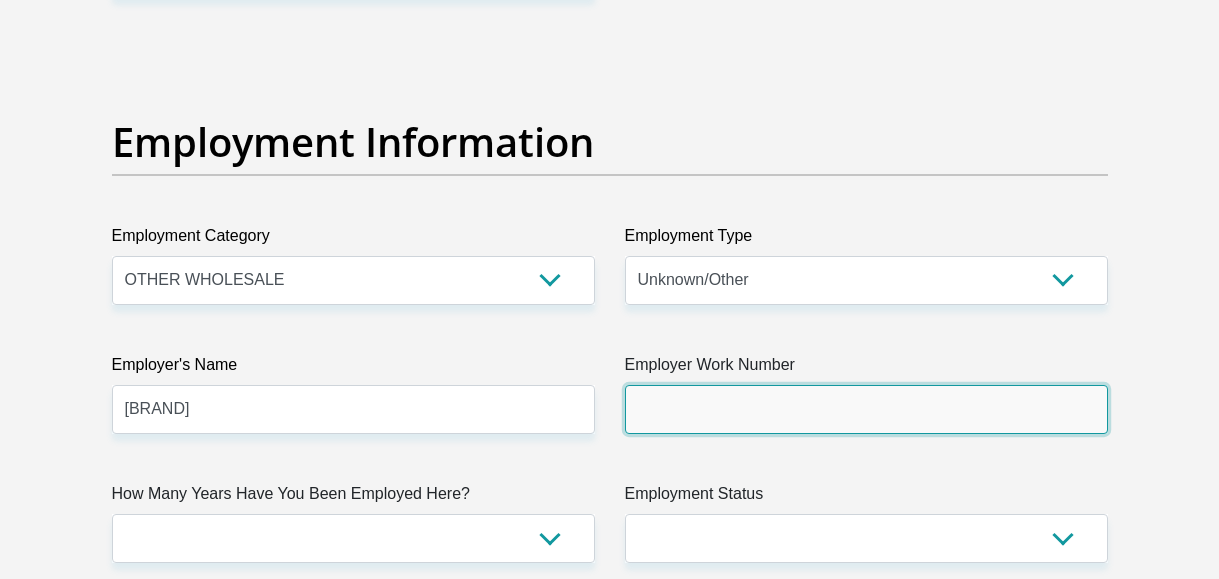 click on "Employer Work Number" at bounding box center [866, 409] 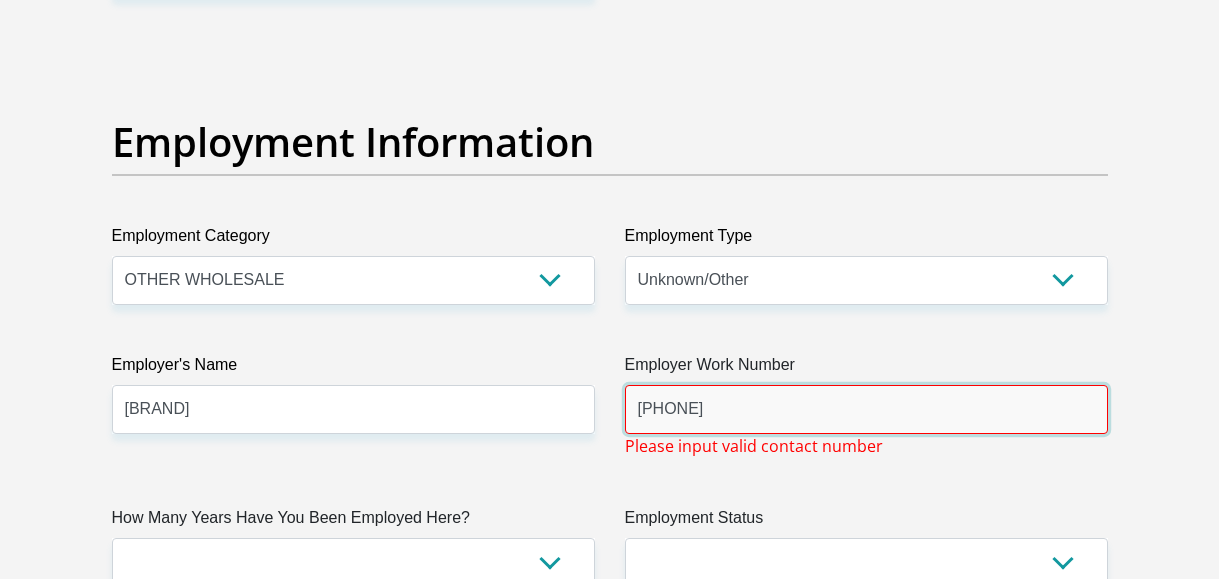click on "[PHONE]" at bounding box center (866, 409) 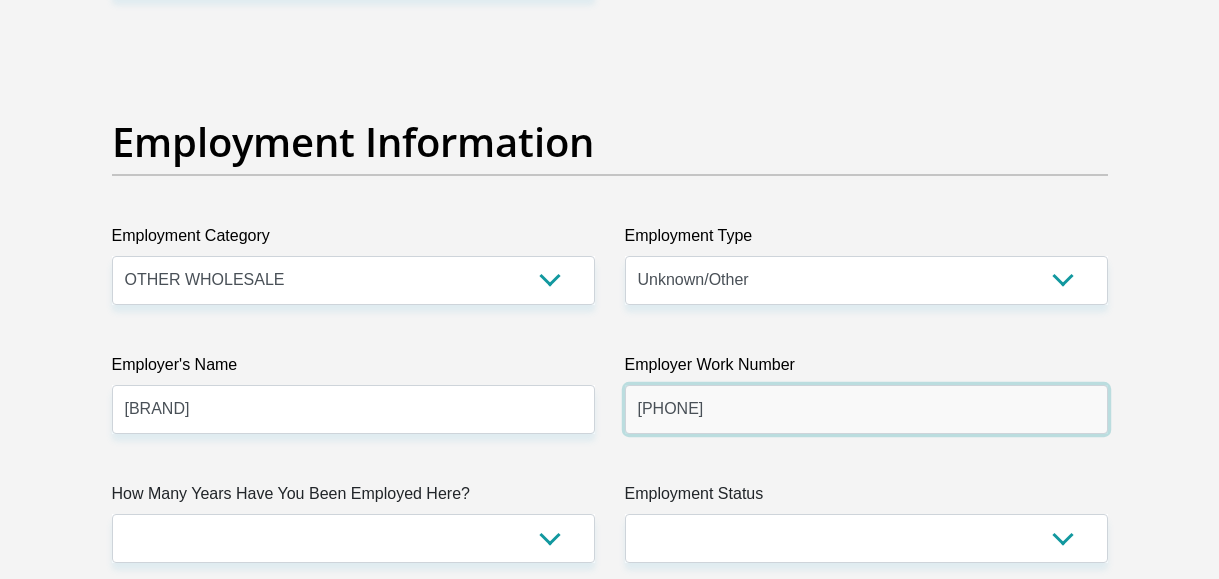 type on "[PHONE]" 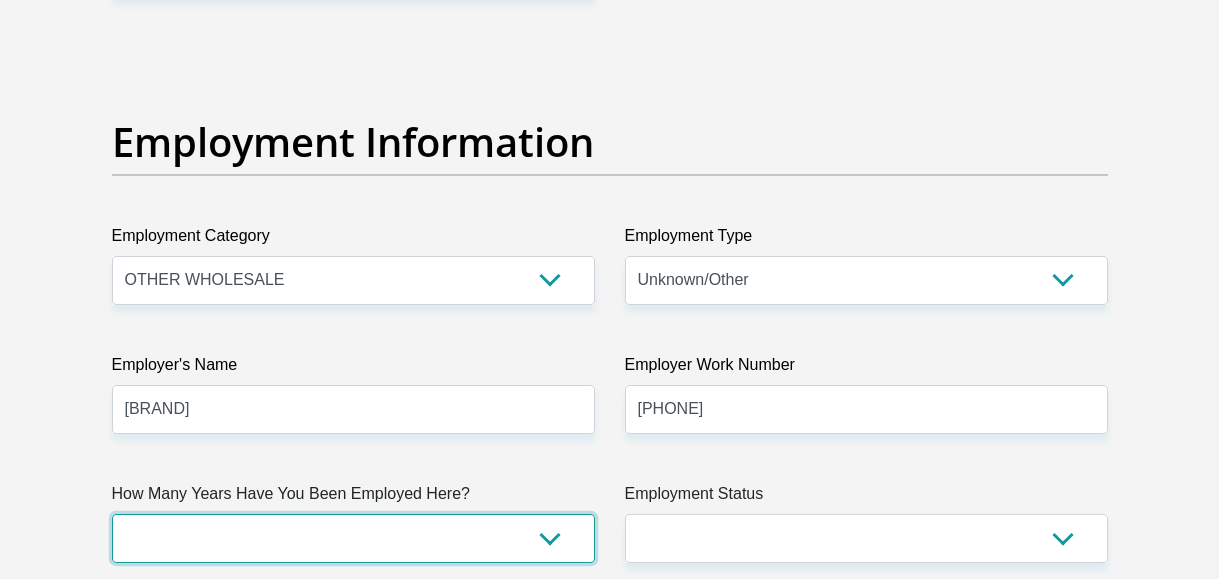 click on "less than 1 year
1-3 years
3-5 years
5+ years" at bounding box center [353, 538] 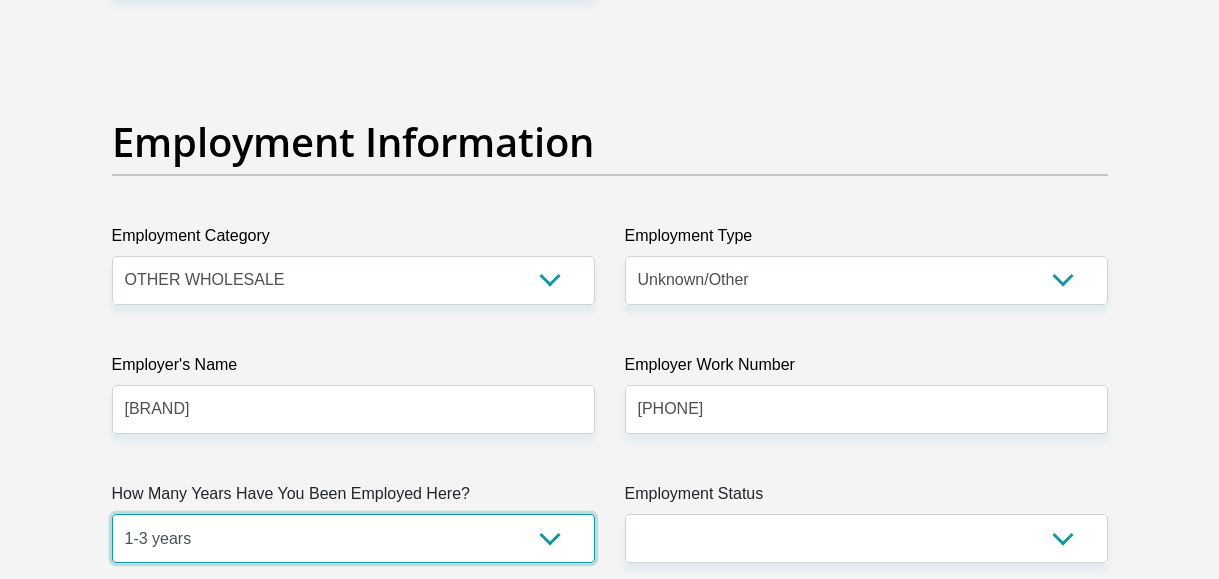 click on "less than 1 year
1-3 years
3-5 years
5+ years" at bounding box center [353, 538] 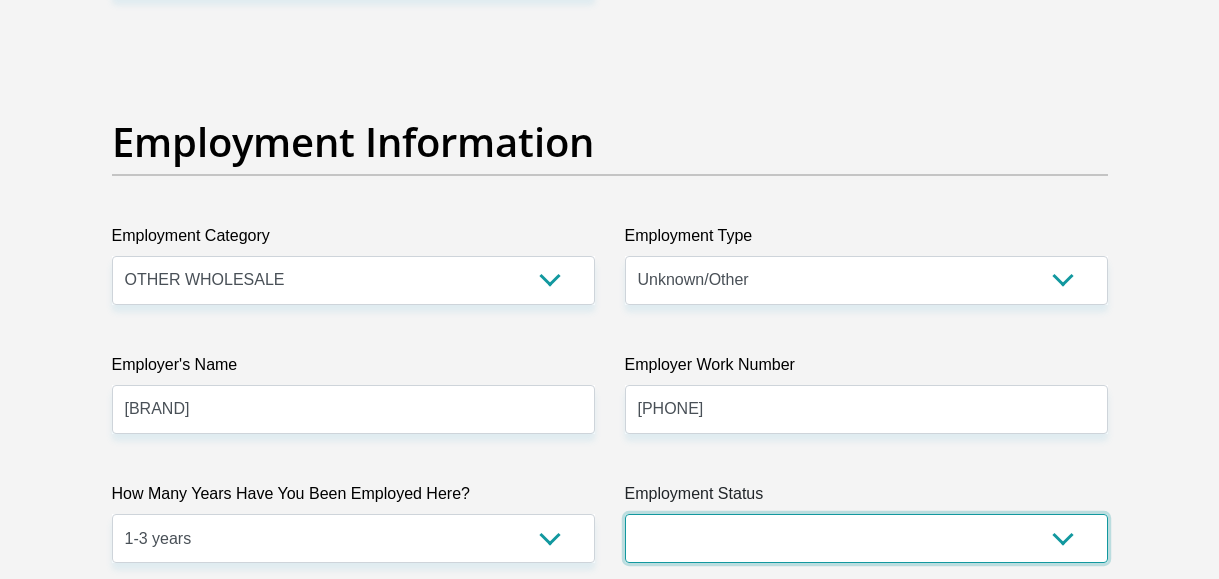click on "Permanent/Full-time
Part-time/Casual
Contract Worker
Self-Employed
Housewife
Retired
Student
Medically Boarded
Disability
Unemployed" at bounding box center [866, 538] 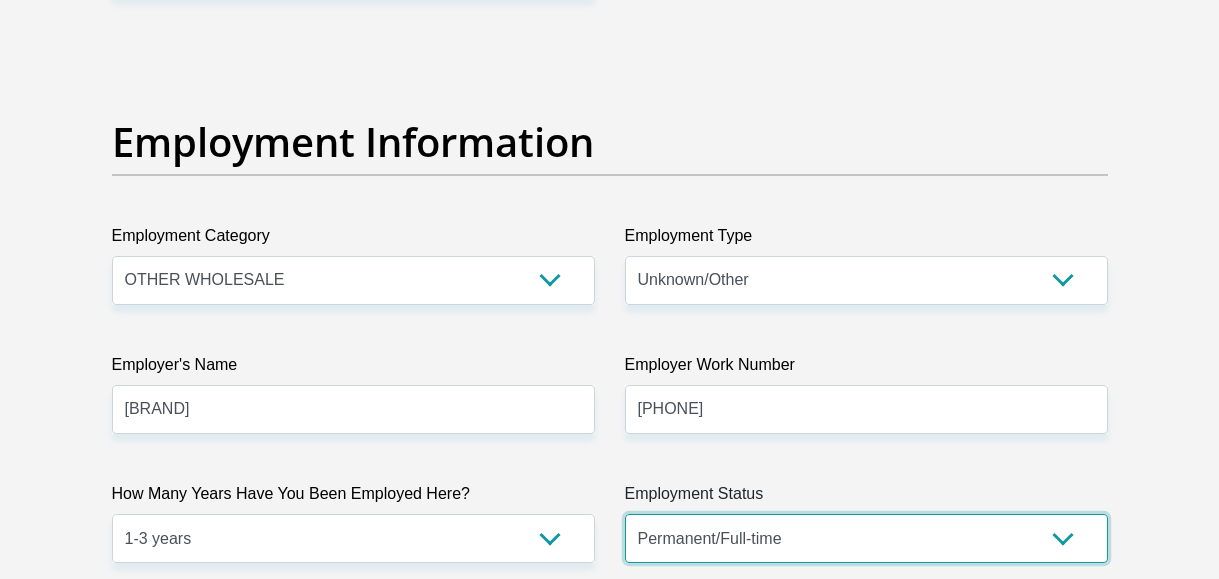 click on "Permanent/Full-time
Part-time/Casual
Contract Worker
Self-Employed
Housewife
Retired
Student
Medically Boarded
Disability
Unemployed" at bounding box center [866, 538] 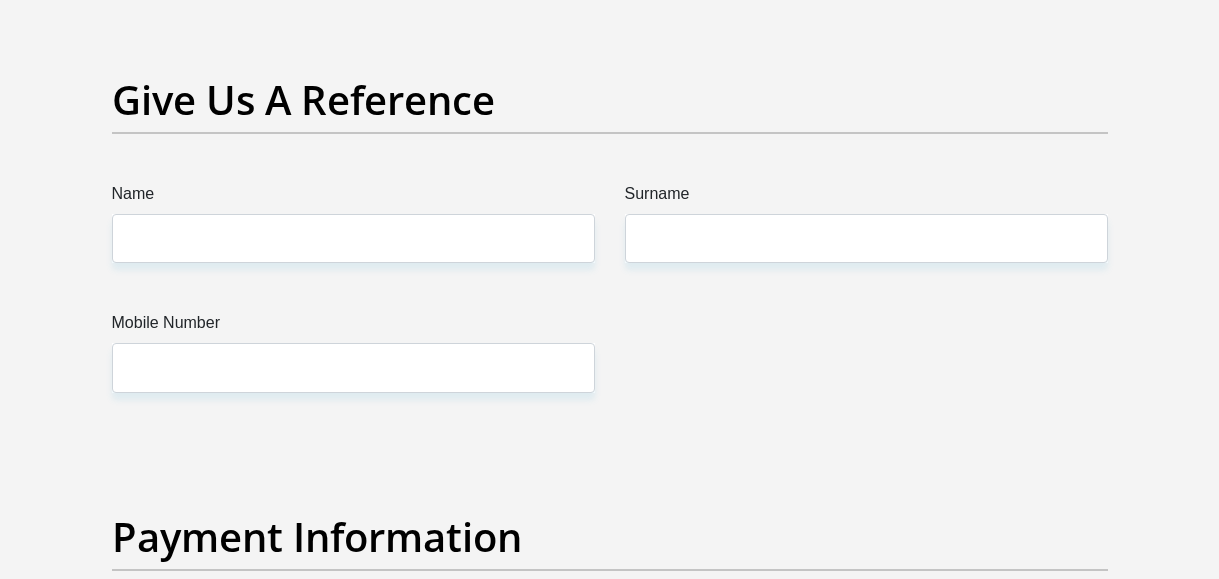 scroll, scrollTop: 4205, scrollLeft: 0, axis: vertical 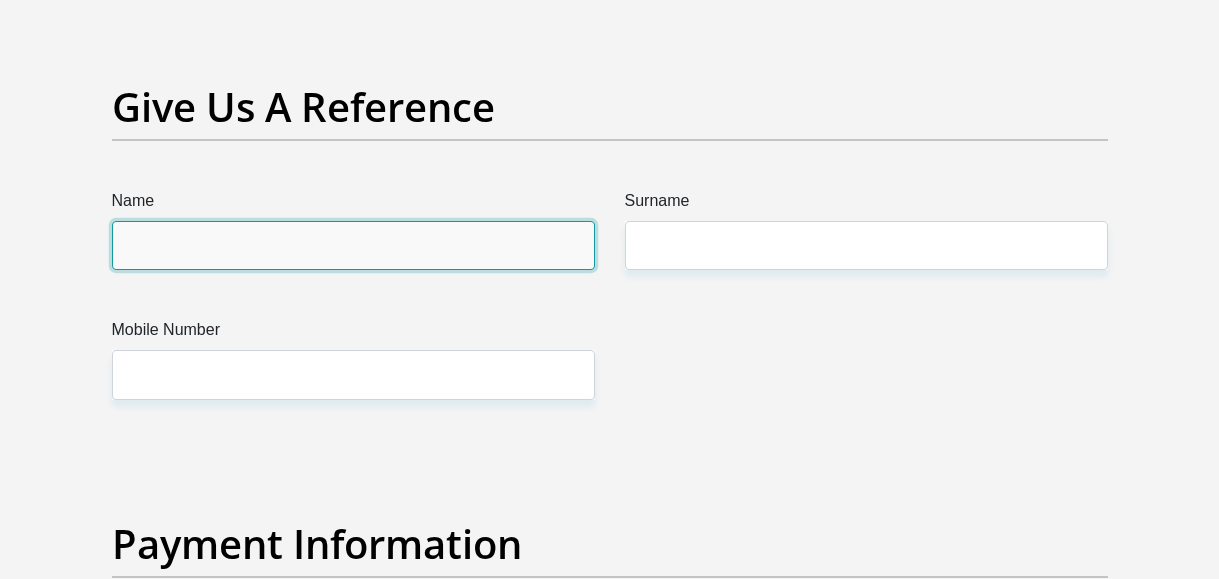 click on "Name" at bounding box center [353, 245] 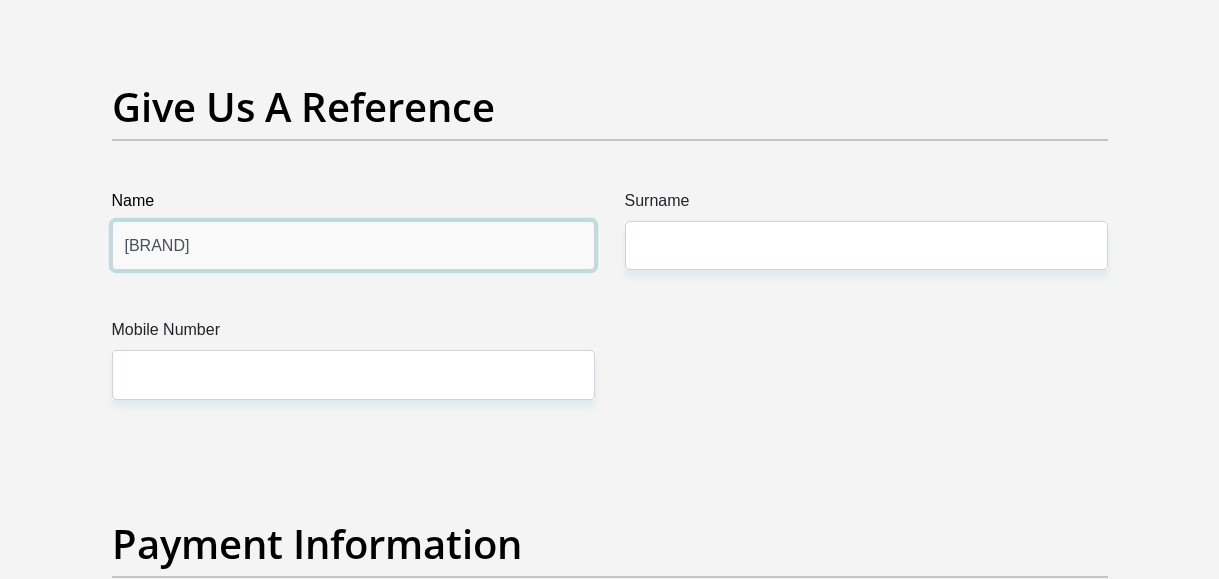 type on "[BRAND]" 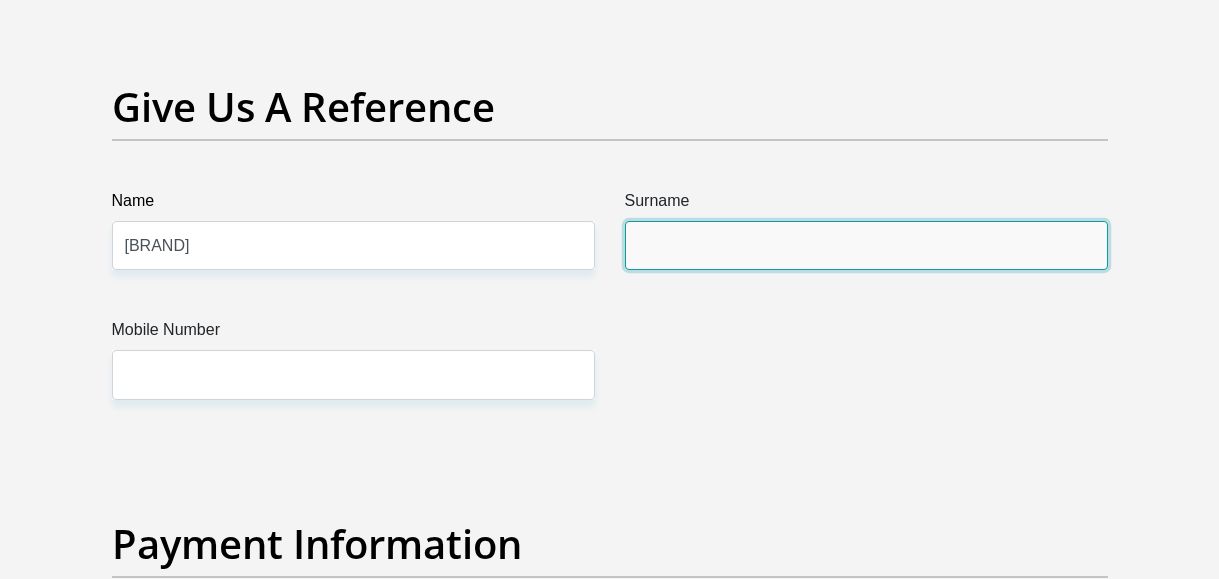 click on "Surname" at bounding box center (866, 245) 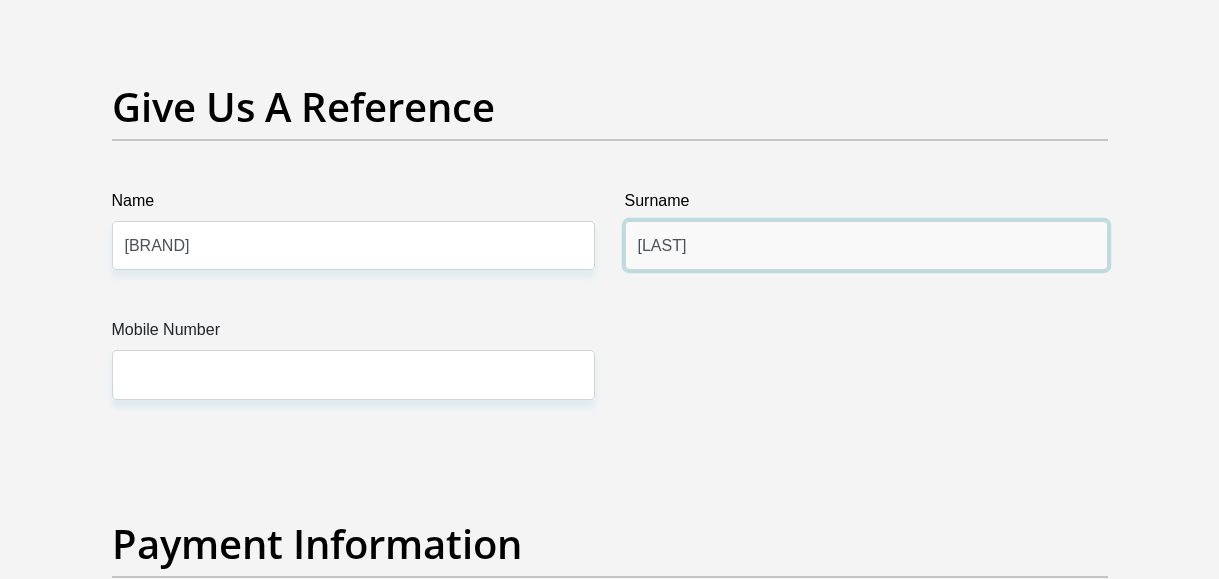 type on "[LAST]" 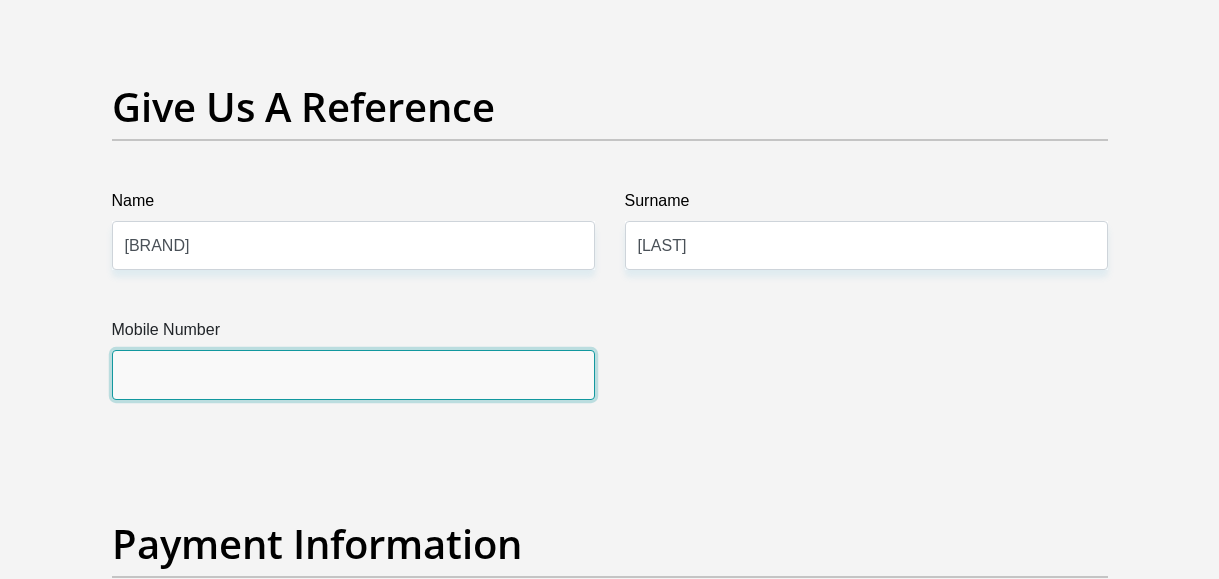 click on "Mobile Number" at bounding box center (353, 374) 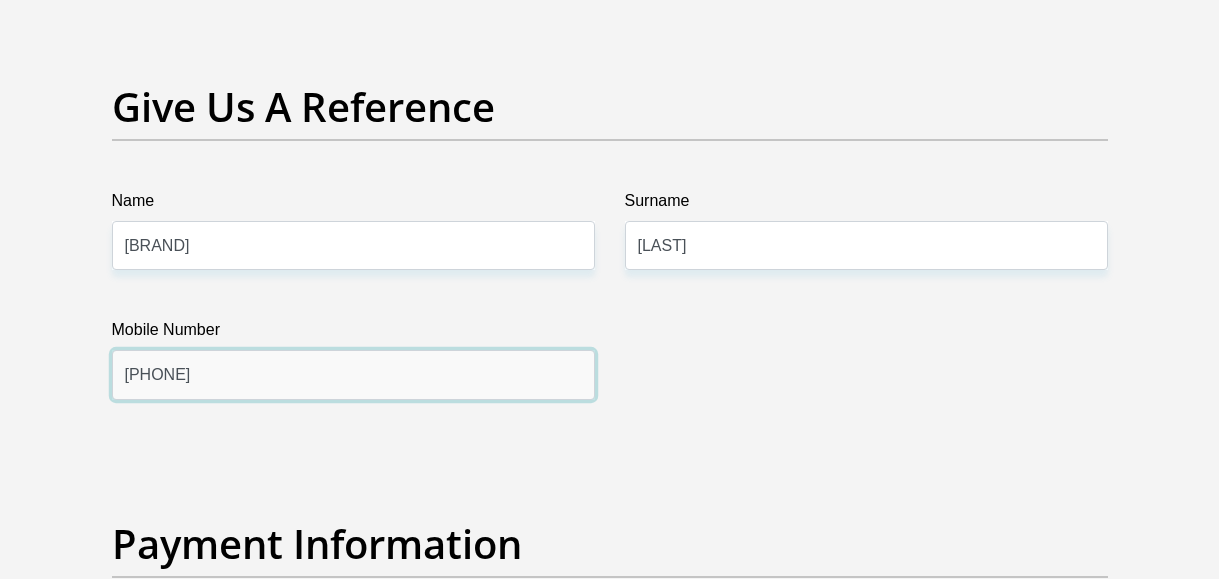 click on "[PHONE]" at bounding box center (353, 374) 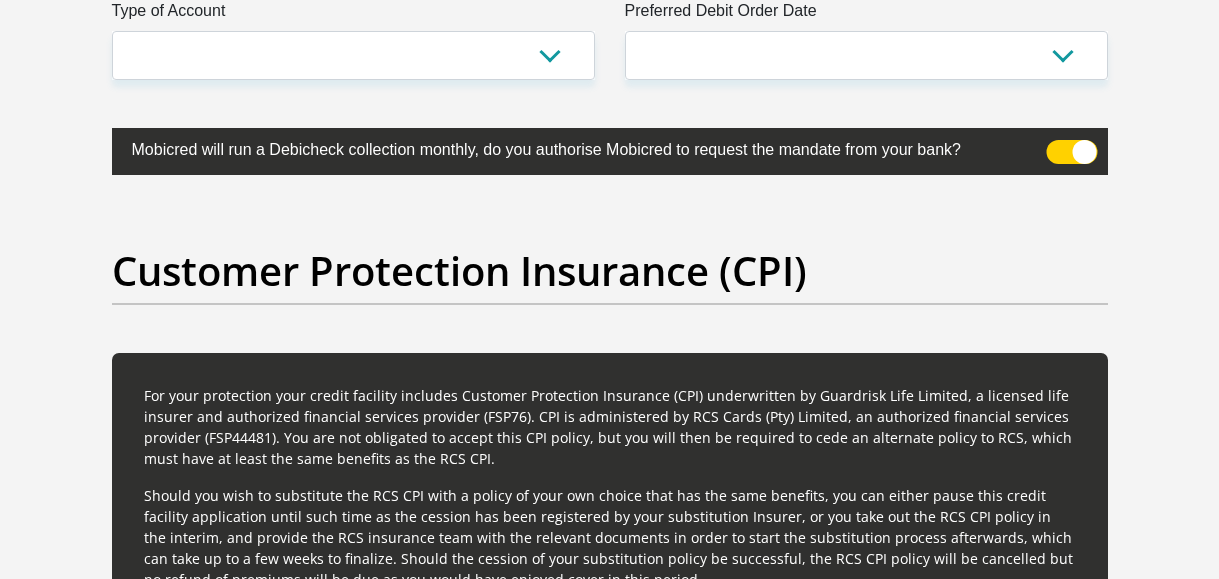 scroll, scrollTop: 4705, scrollLeft: 0, axis: vertical 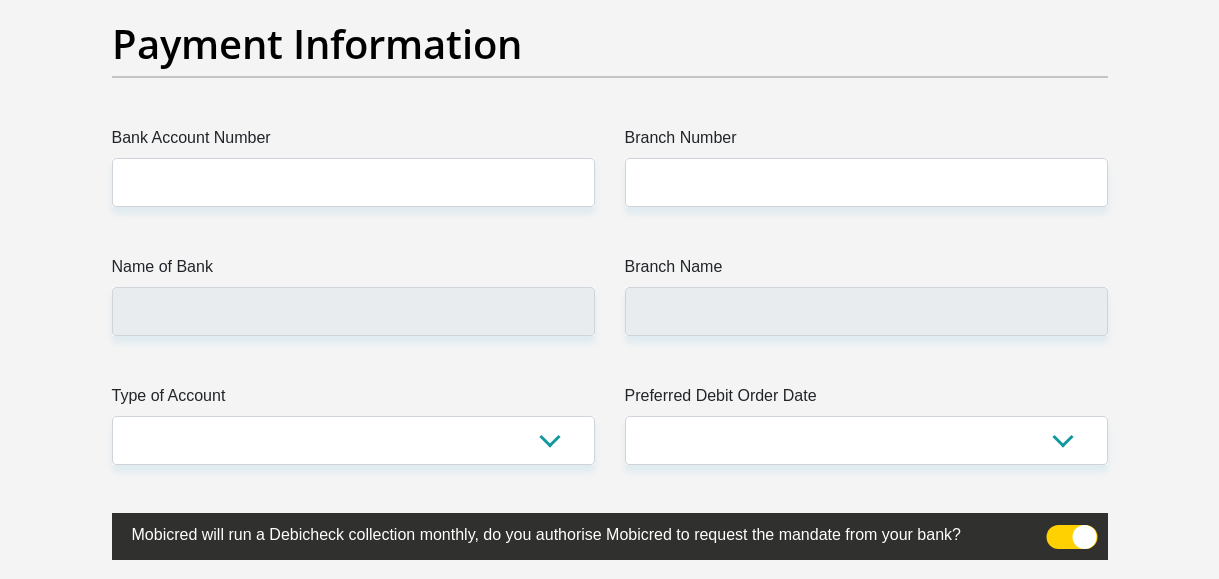 type on "[PHONE]" 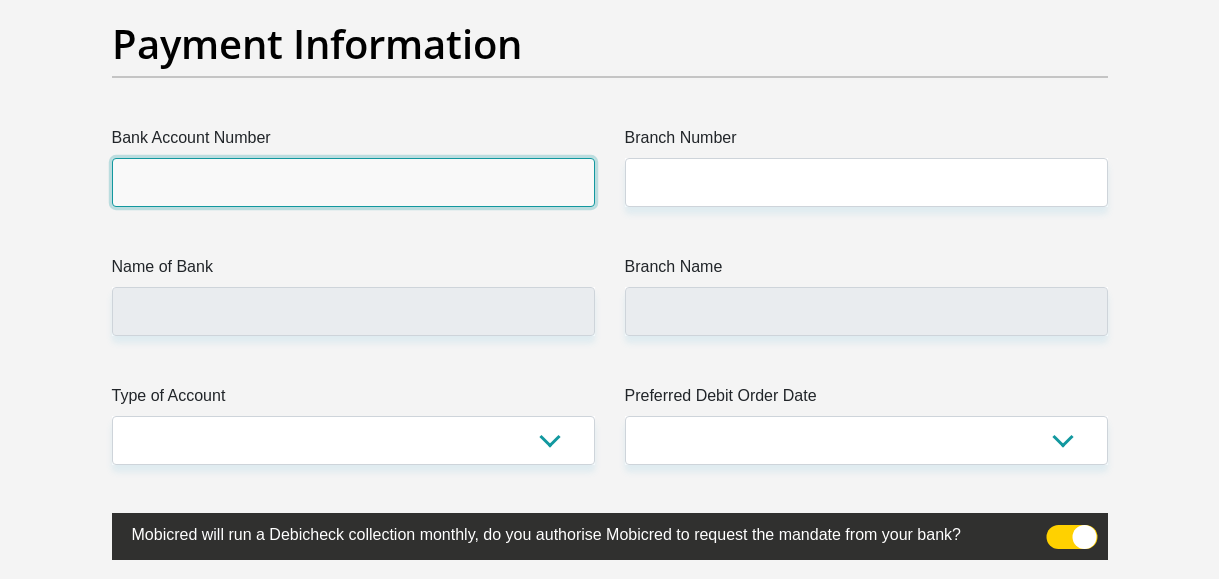 click on "Bank Account Number" at bounding box center (353, 182) 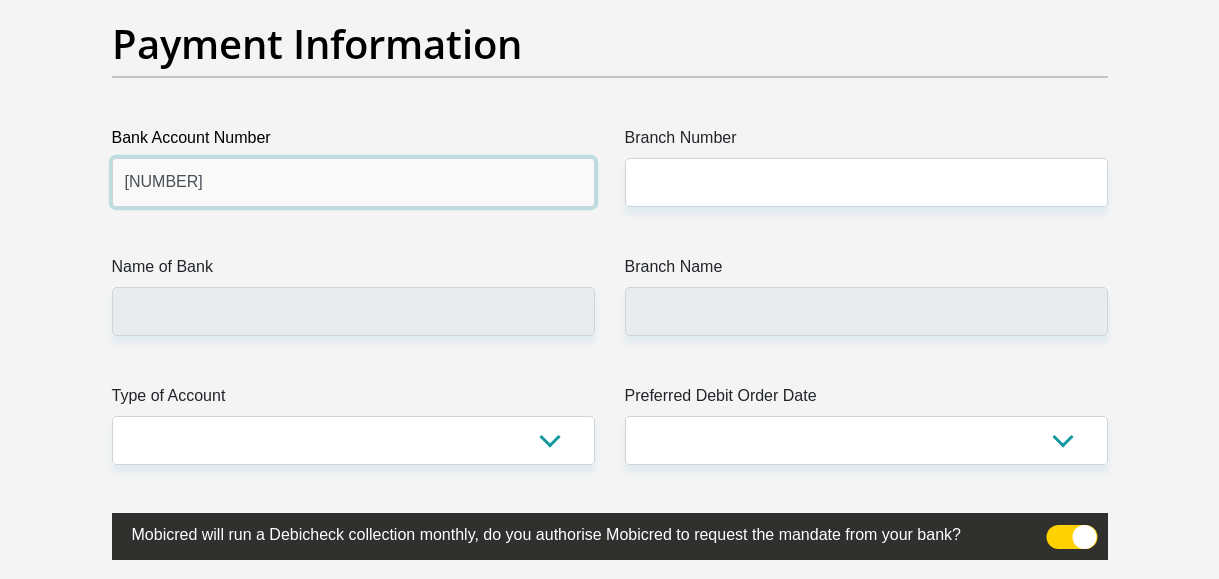 type on "[NUMBER]" 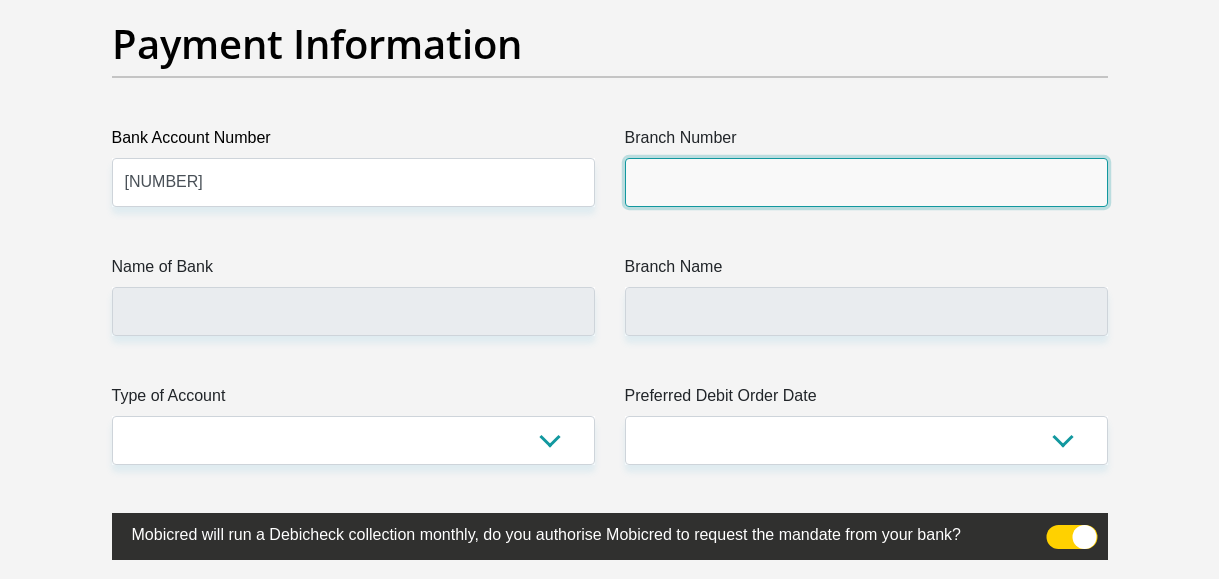 click on "Branch Number" at bounding box center (866, 182) 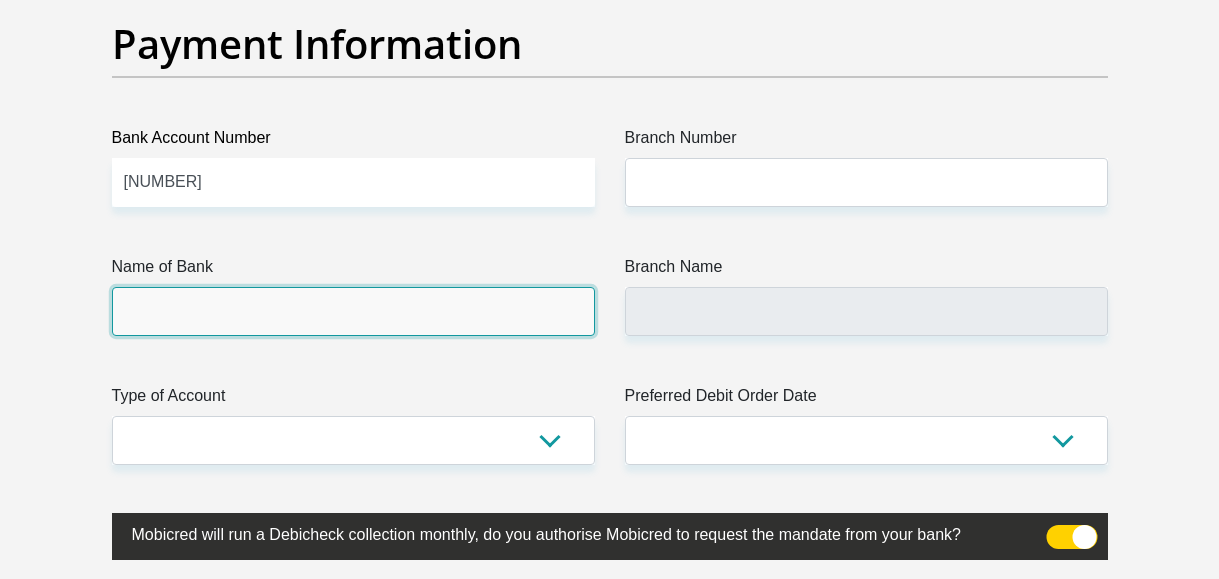 click on "Name of Bank" at bounding box center (353, 311) 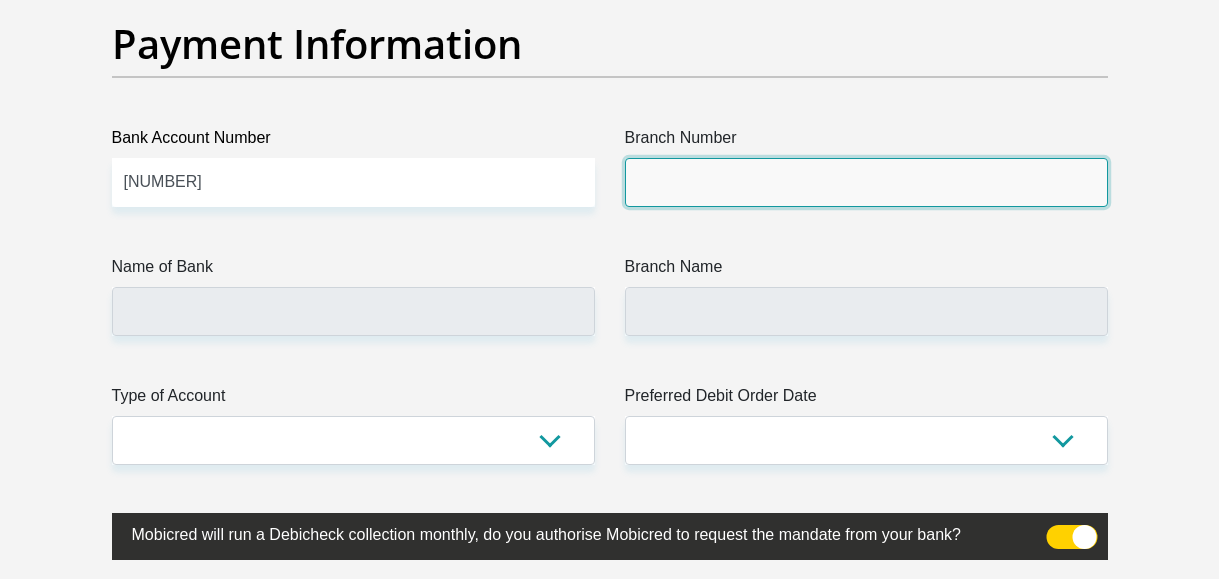 click on "Branch Number" at bounding box center (866, 182) 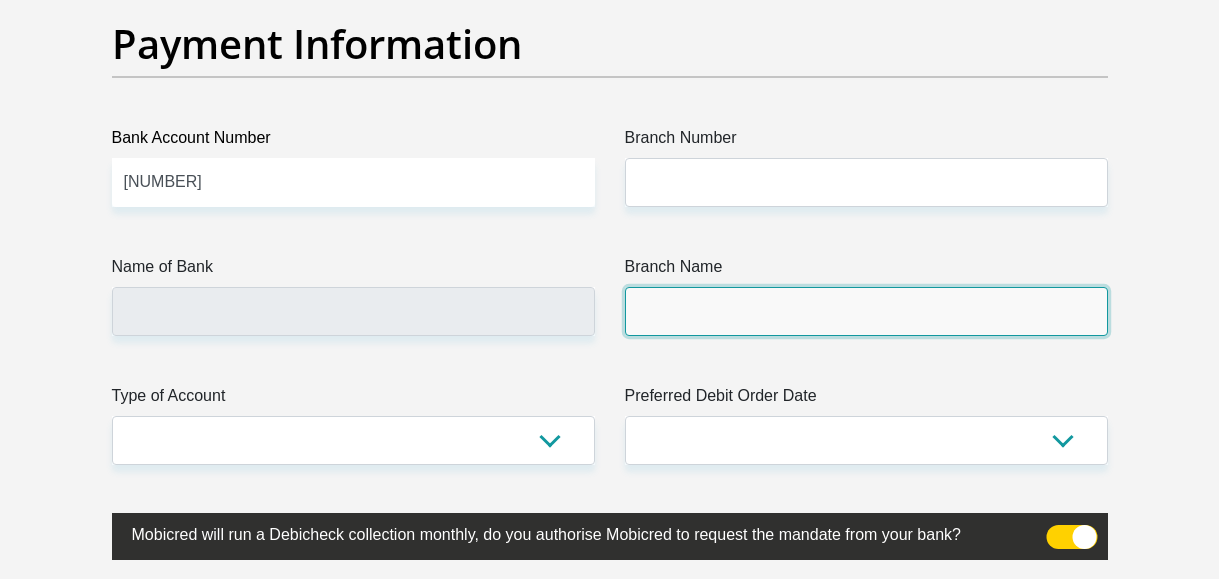 click on "Branch Name" at bounding box center [866, 311] 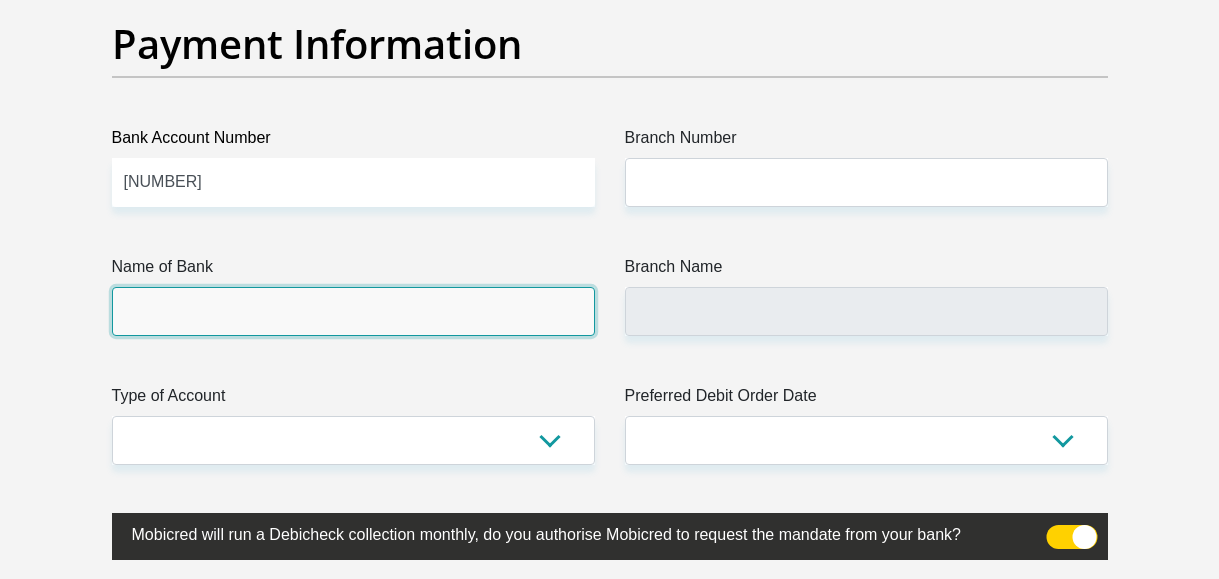 click on "Name of Bank" at bounding box center (353, 311) 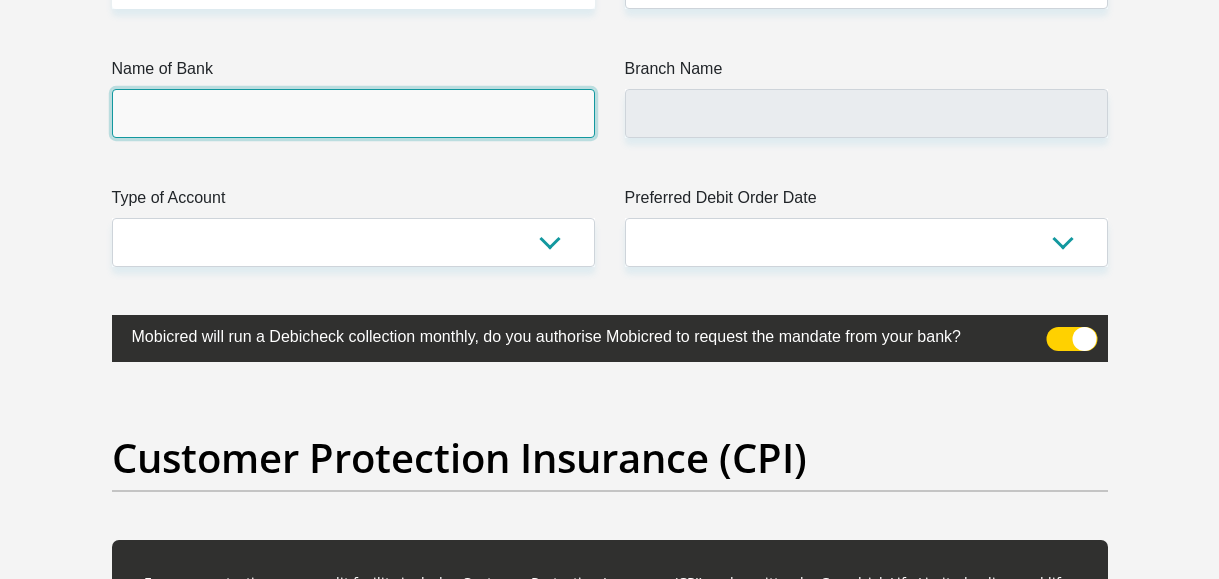 scroll, scrollTop: 4905, scrollLeft: 0, axis: vertical 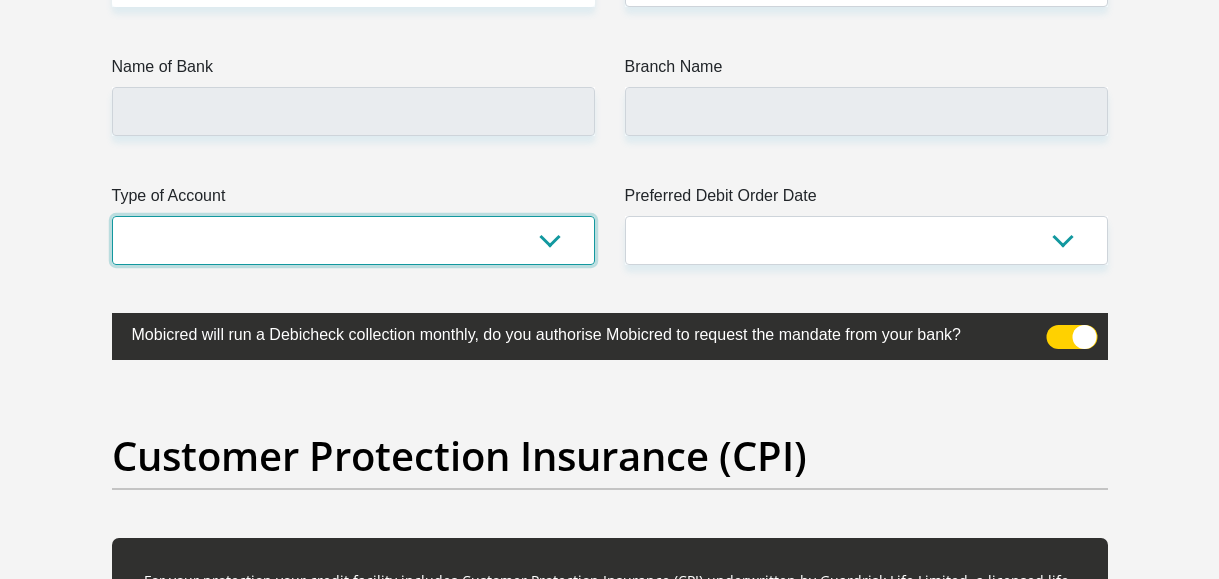 click on "Cheque
Savings" at bounding box center (353, 240) 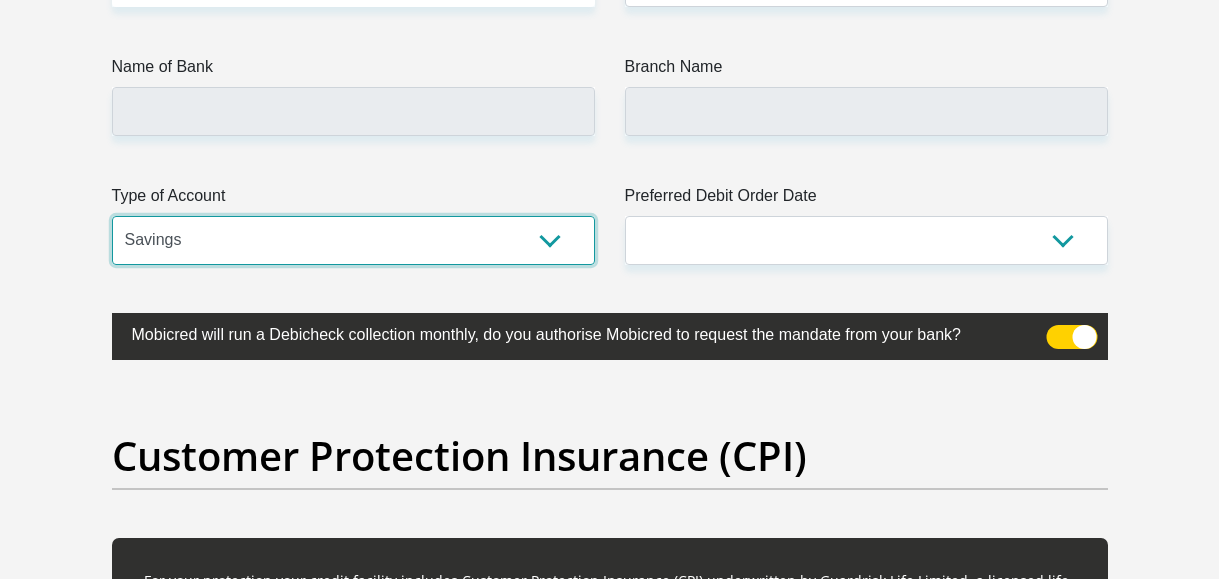 click on "Cheque
Savings" at bounding box center (353, 240) 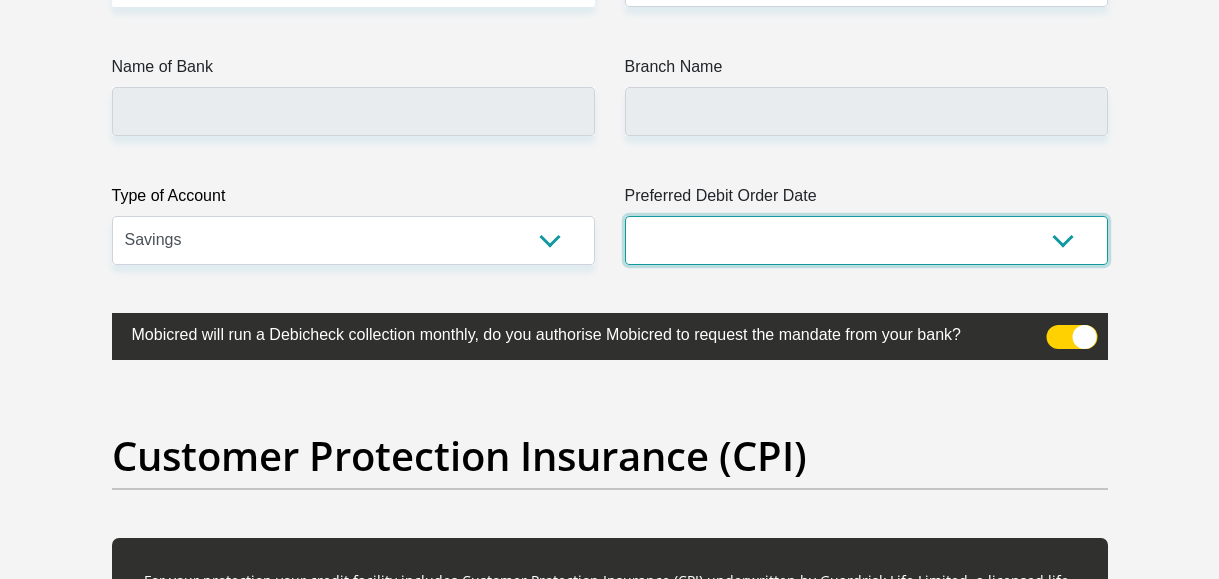 click on "1st
2nd
3rd
4th
5th
7th
18th
19th
20th
21st
22nd
23rd
24th
25th
26th
27th
28th
29th
30th" at bounding box center [866, 240] 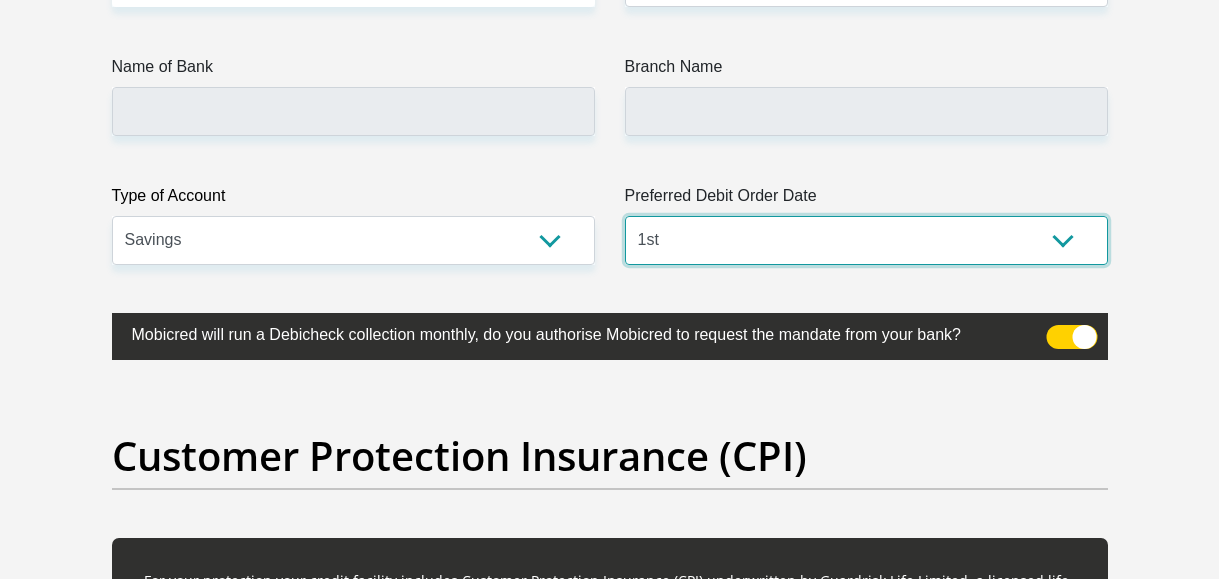click on "1st
2nd
3rd
4th
5th
7th
18th
19th
20th
21st
22nd
23rd
24th
25th
26th
27th
28th
29th
30th" at bounding box center (866, 240) 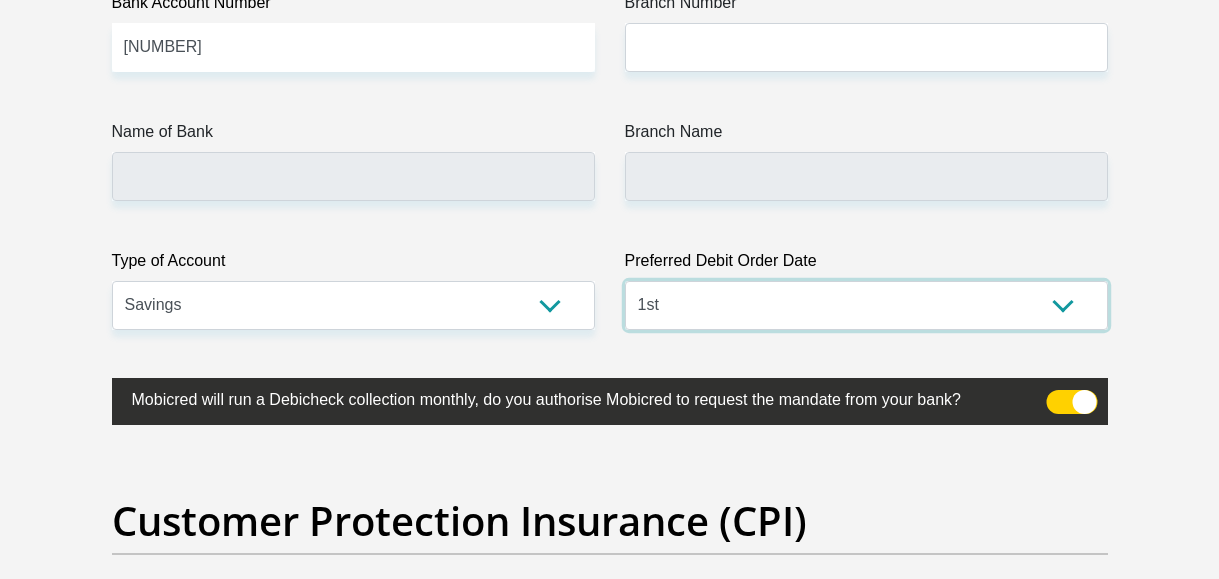 scroll, scrollTop: 4805, scrollLeft: 0, axis: vertical 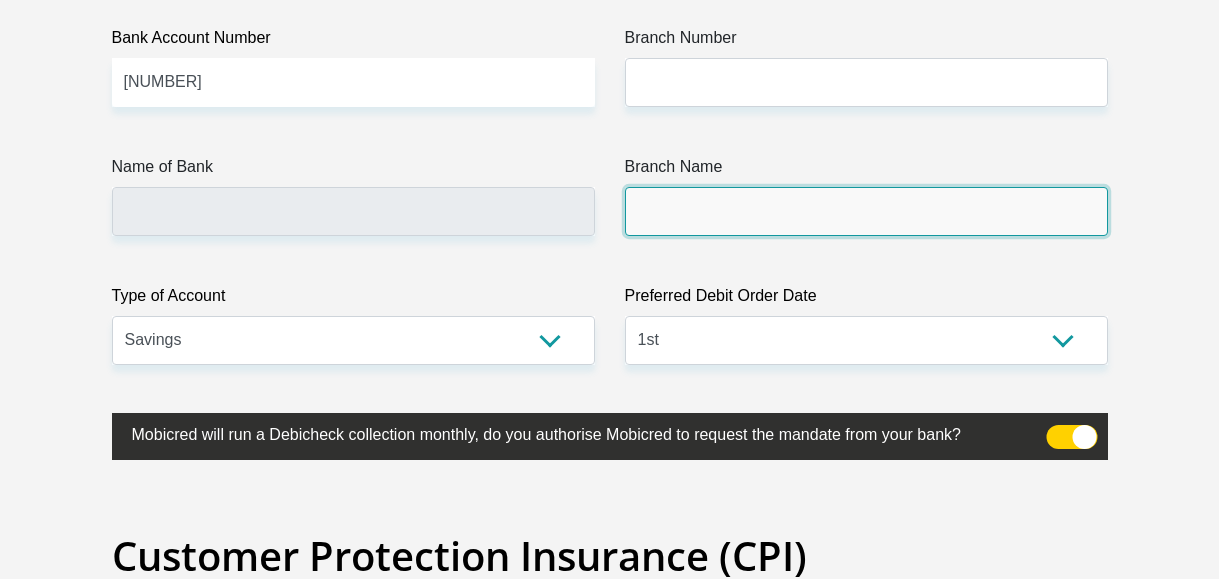 click on "Branch Name" at bounding box center (866, 211) 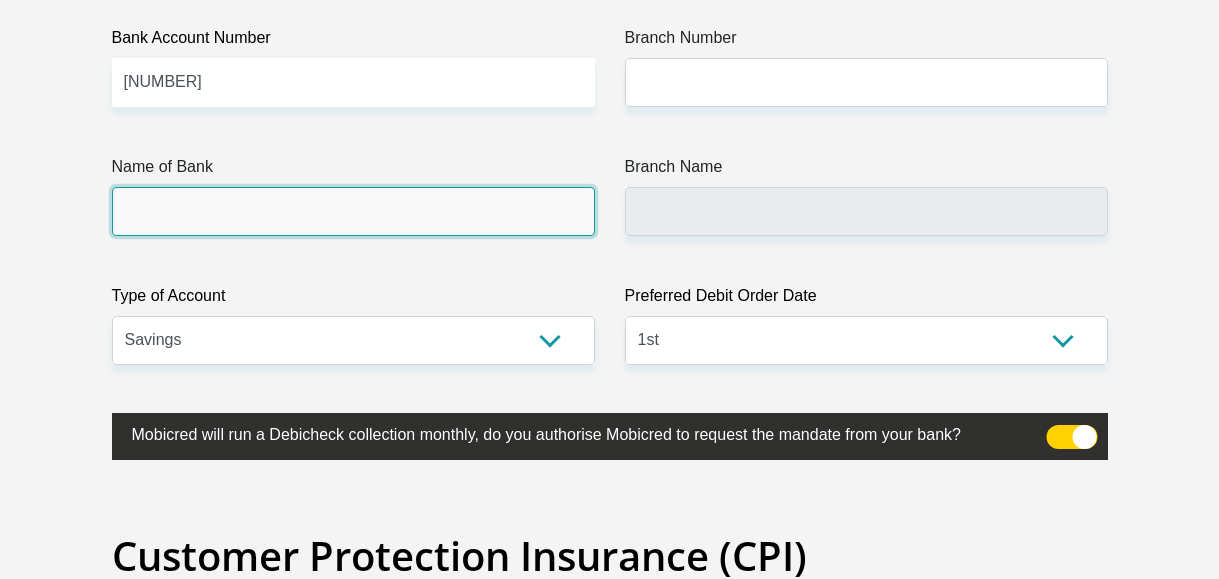 click on "Name of Bank" at bounding box center [353, 211] 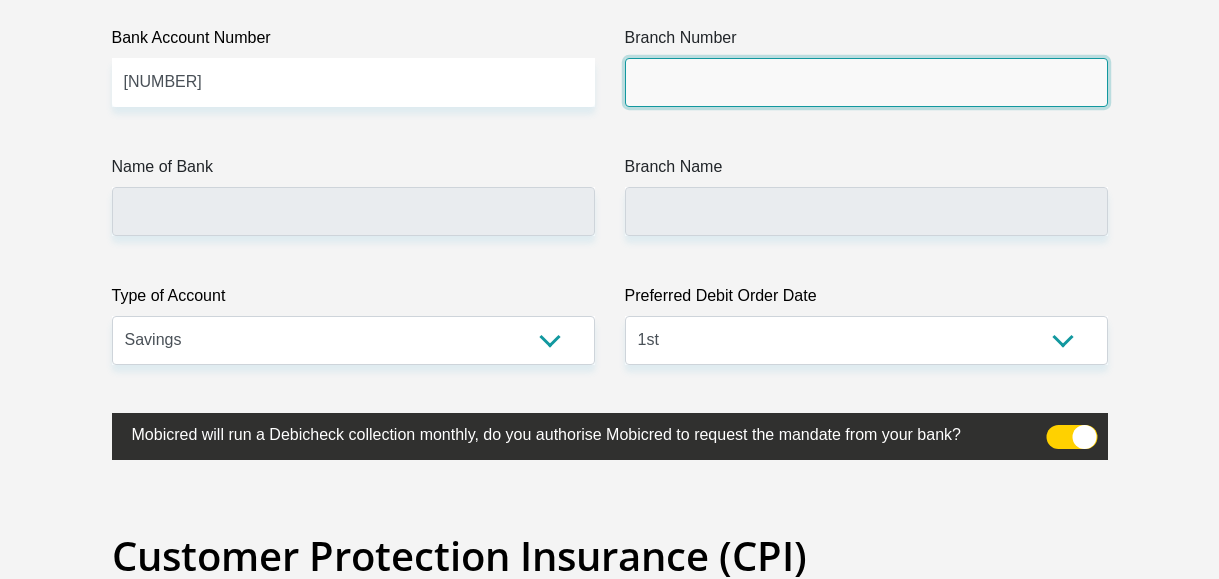 click on "Branch Number" at bounding box center [866, 82] 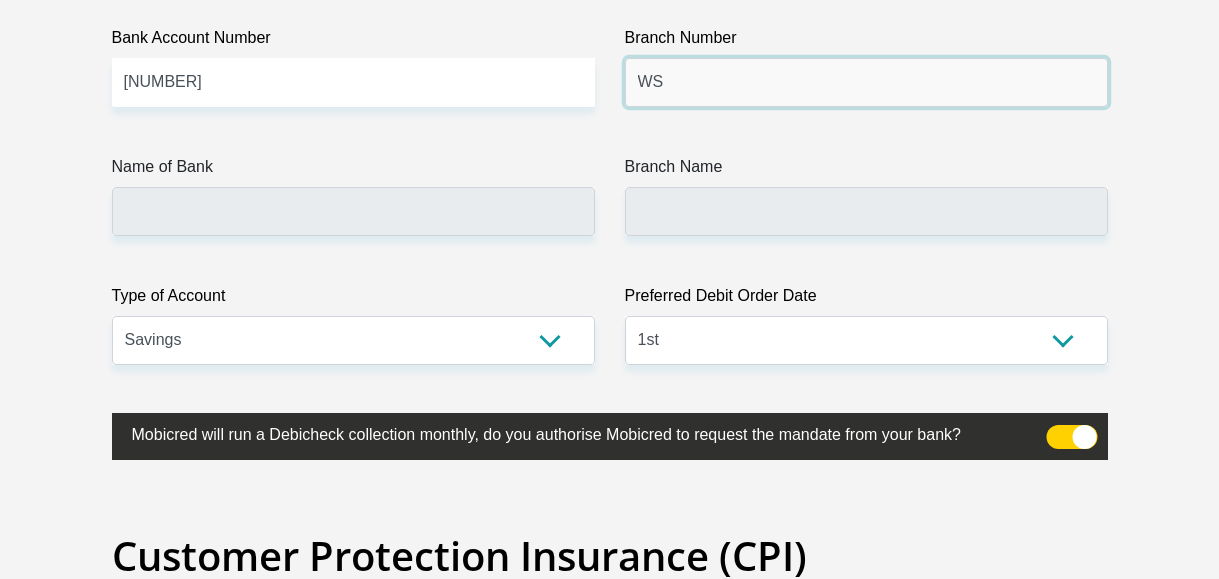 type on "W" 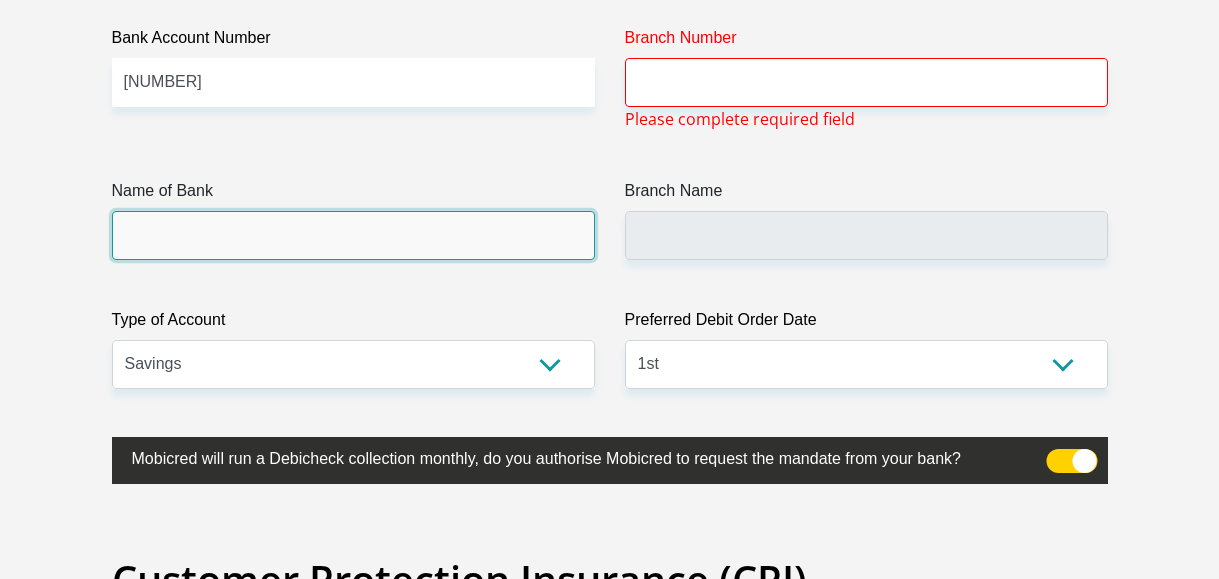 click on "Name of Bank" at bounding box center [353, 235] 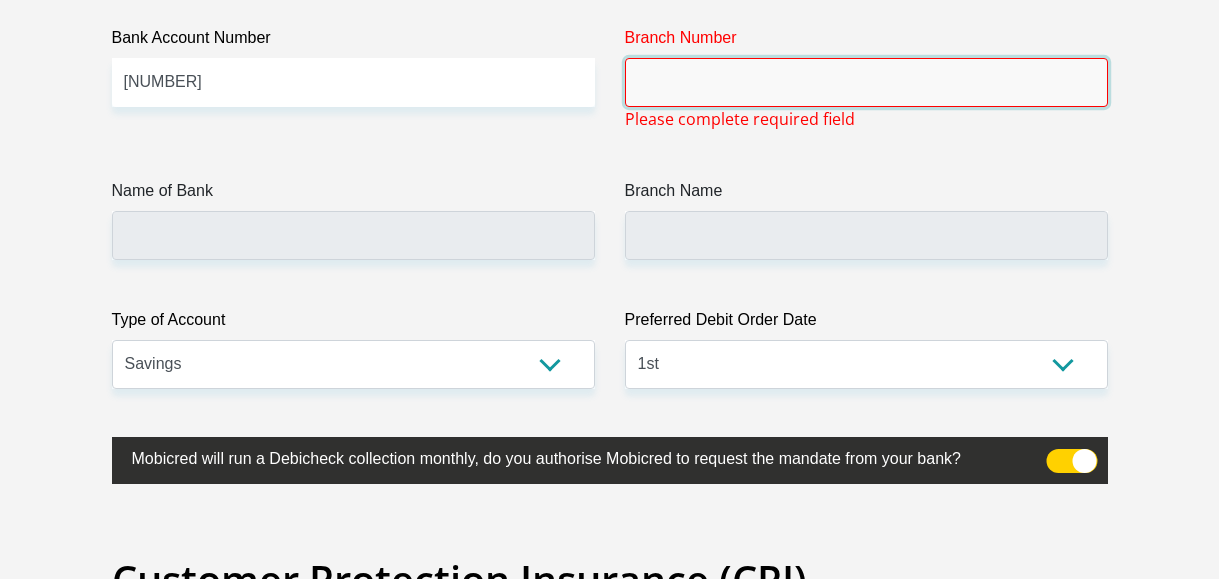 click on "Branch Number" at bounding box center [866, 82] 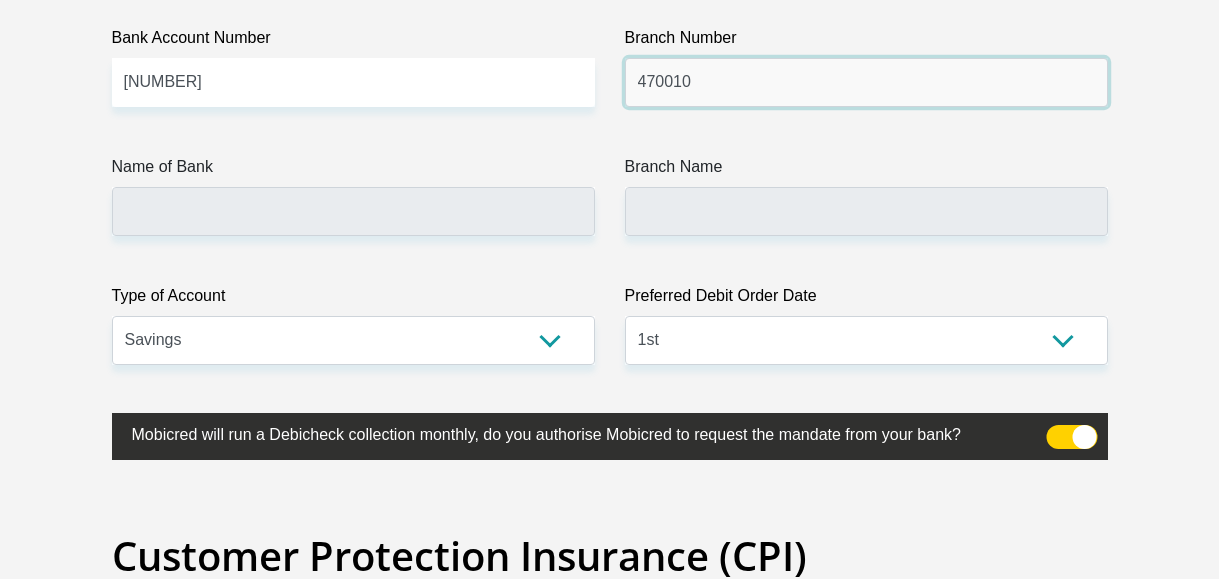 type on "470010" 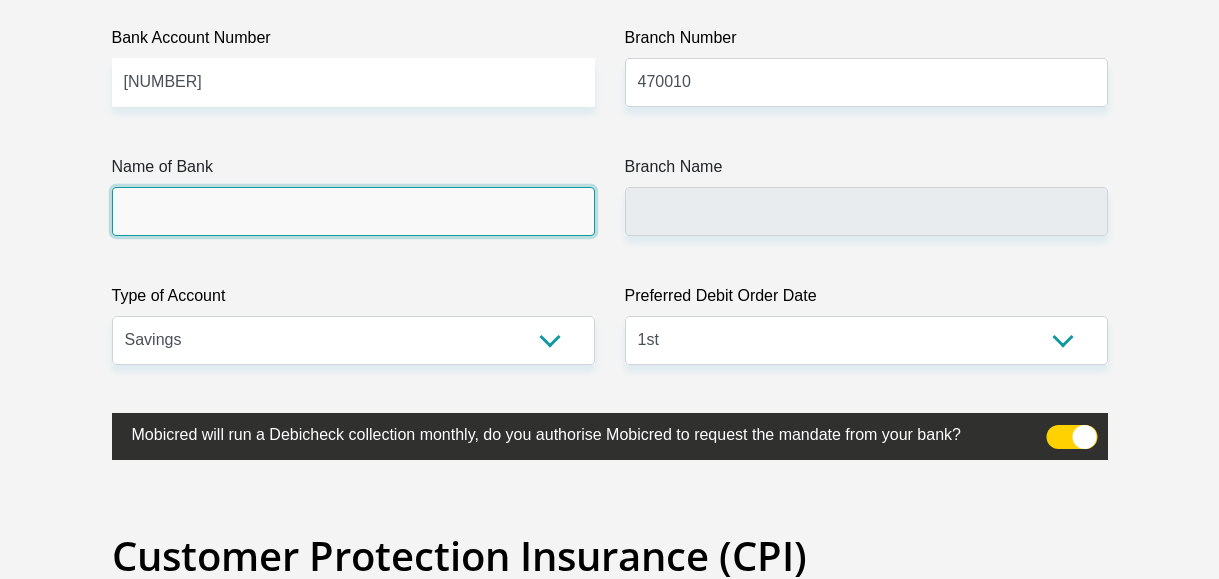 click on "Name of Bank" at bounding box center [353, 211] 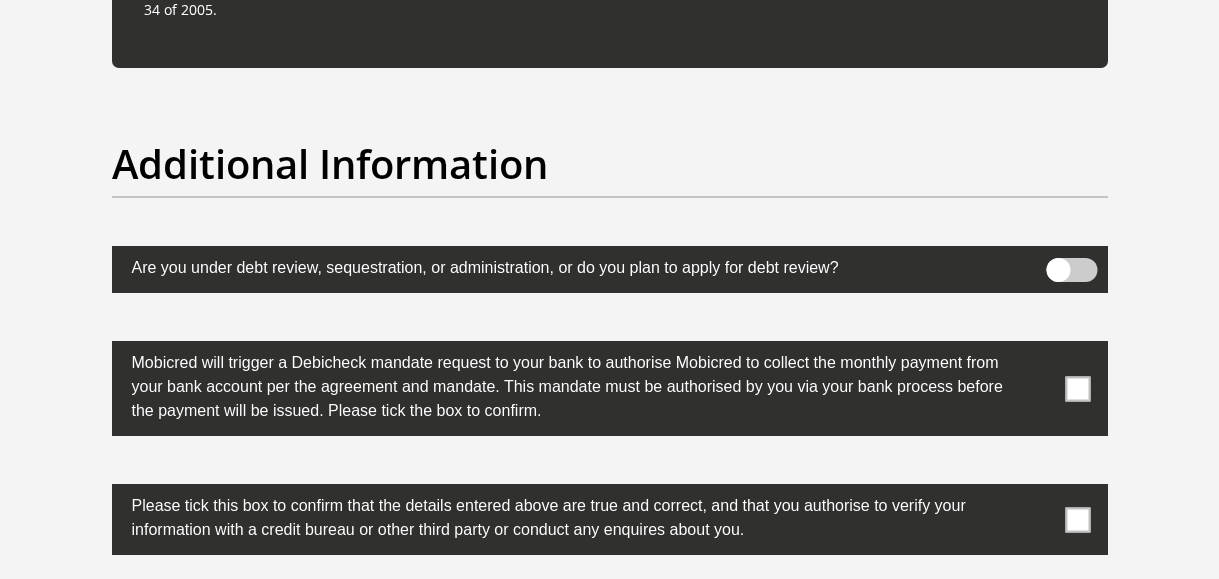 scroll, scrollTop: 6505, scrollLeft: 0, axis: vertical 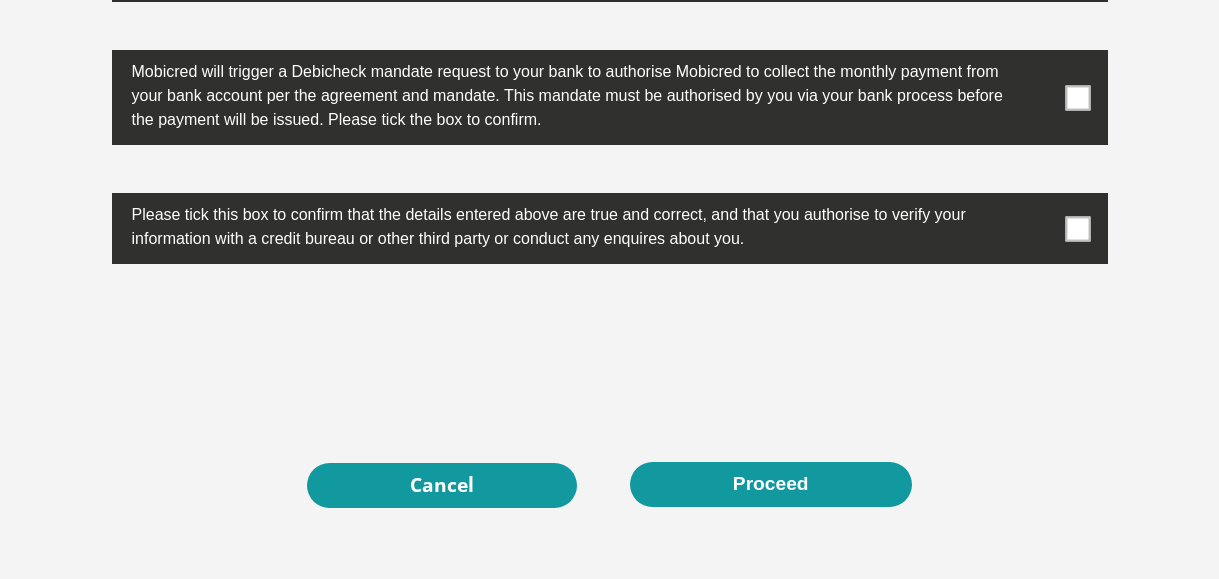 click at bounding box center (1077, 97) 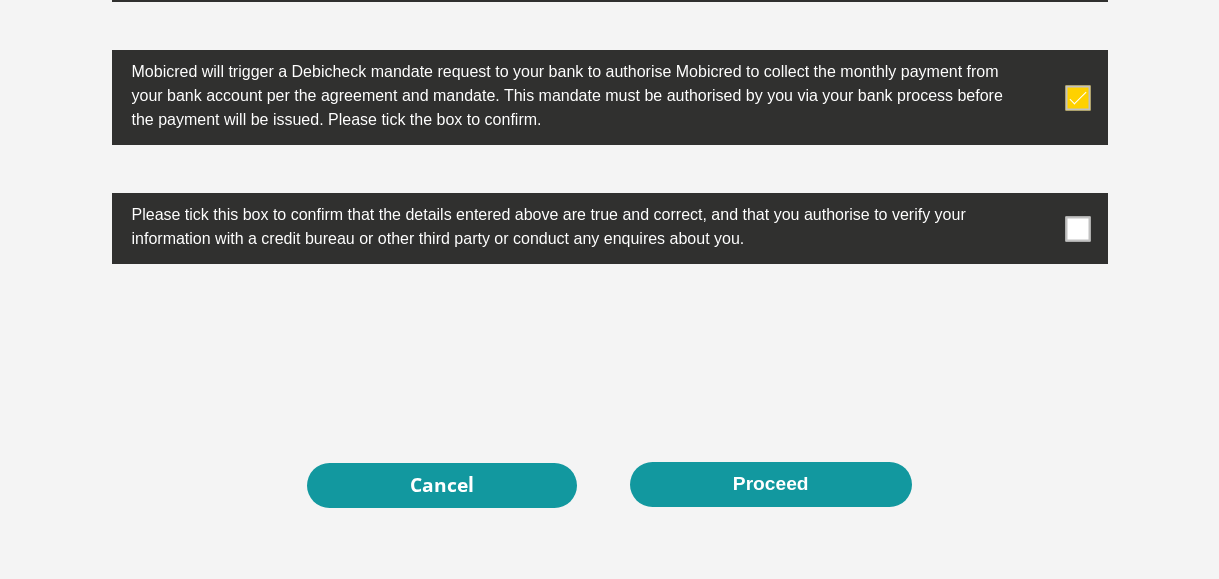 click at bounding box center [1077, 228] 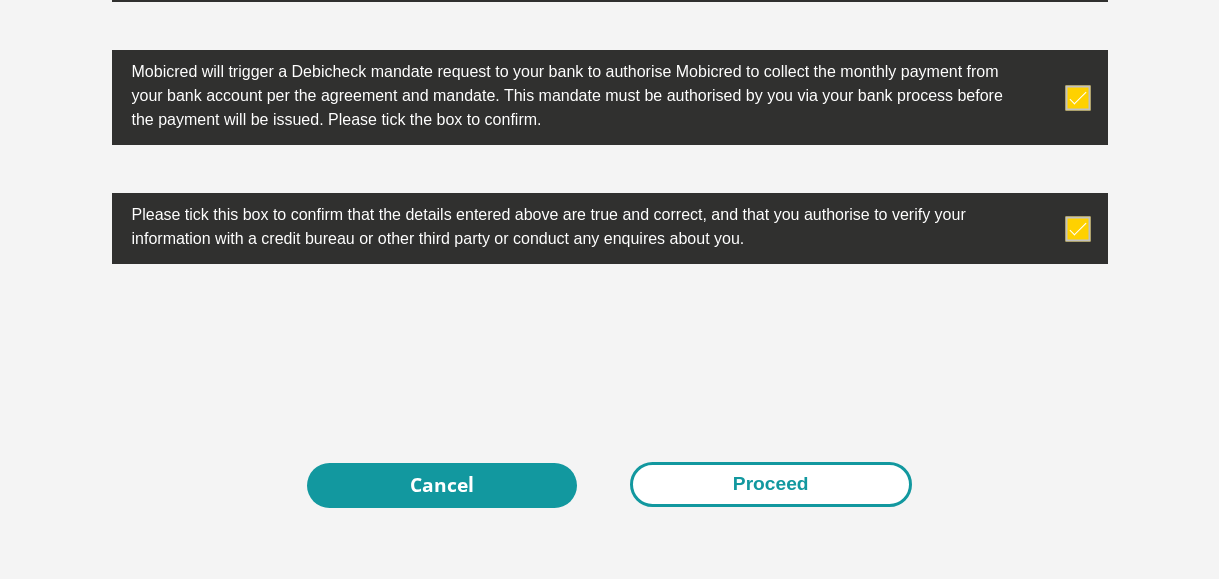 click on "Proceed" at bounding box center [771, 484] 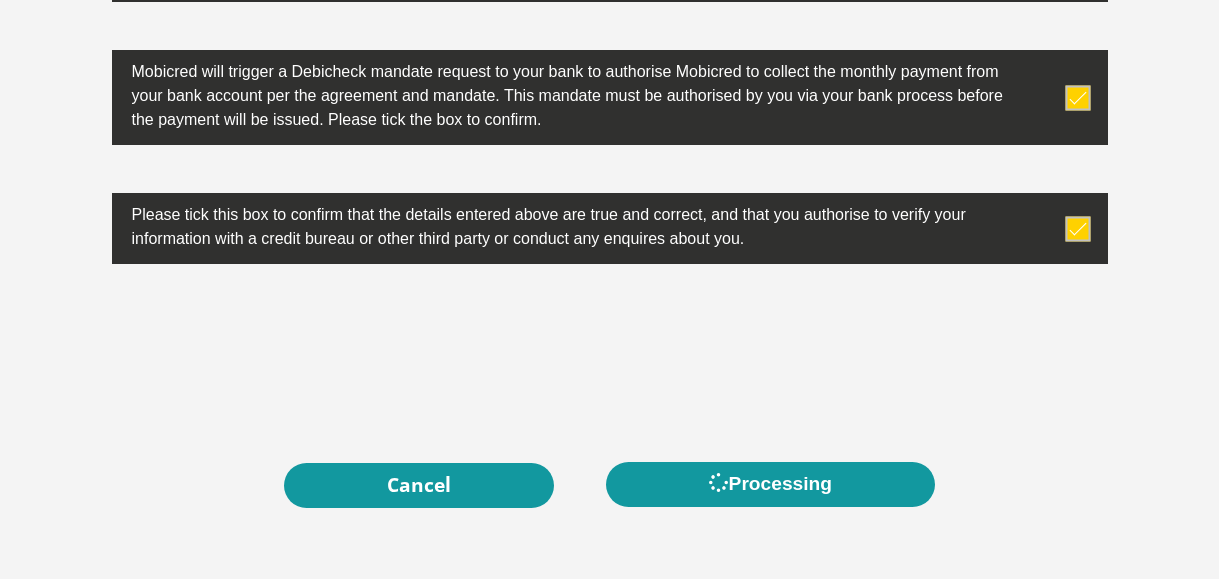 scroll, scrollTop: 0, scrollLeft: 0, axis: both 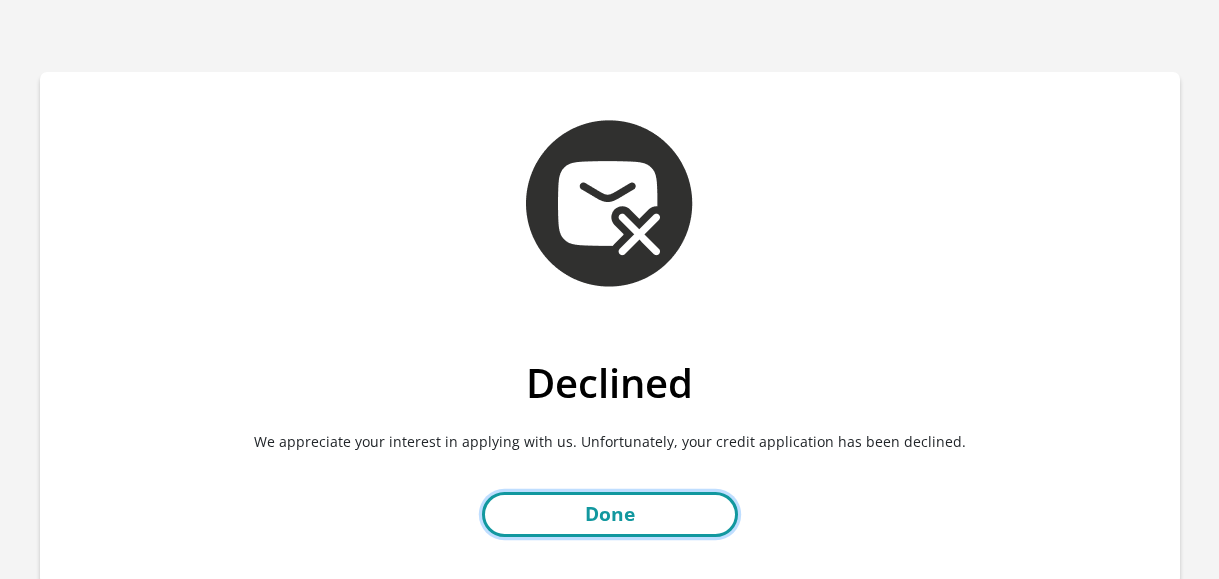click on "Done" at bounding box center (610, 514) 